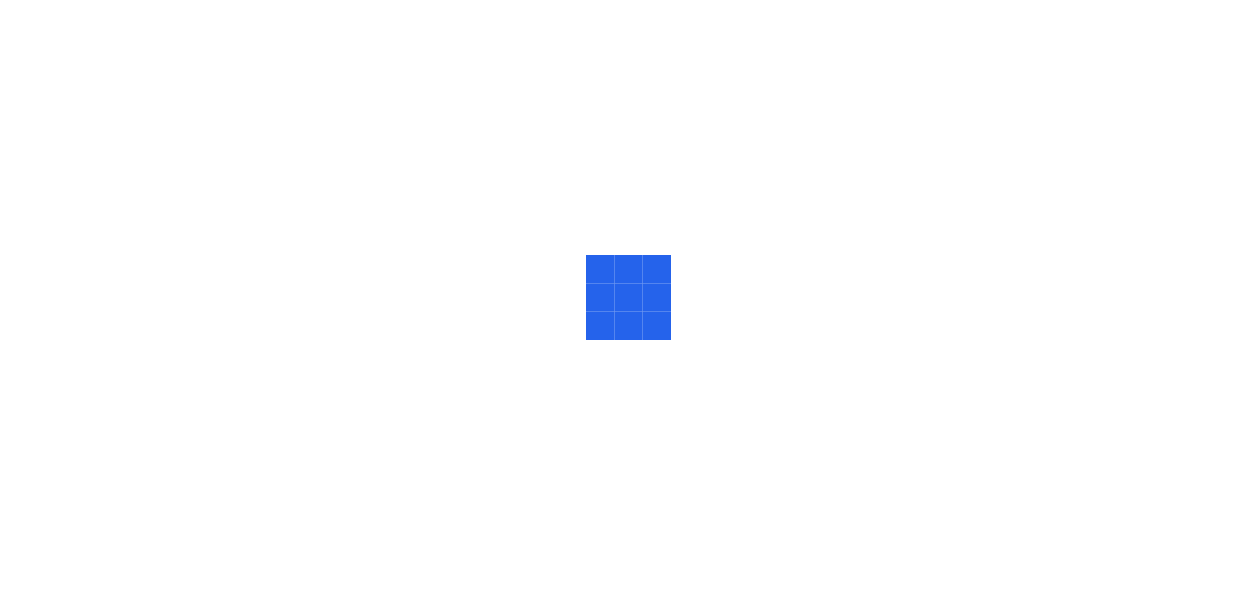 scroll, scrollTop: 0, scrollLeft: 0, axis: both 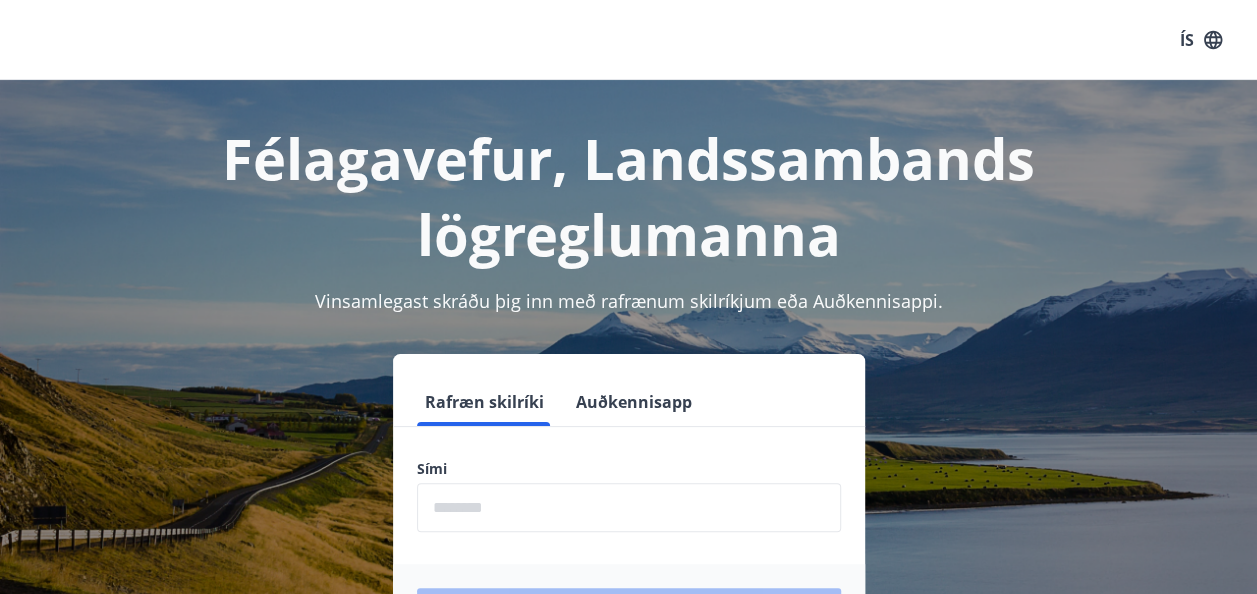 click at bounding box center (629, 507) 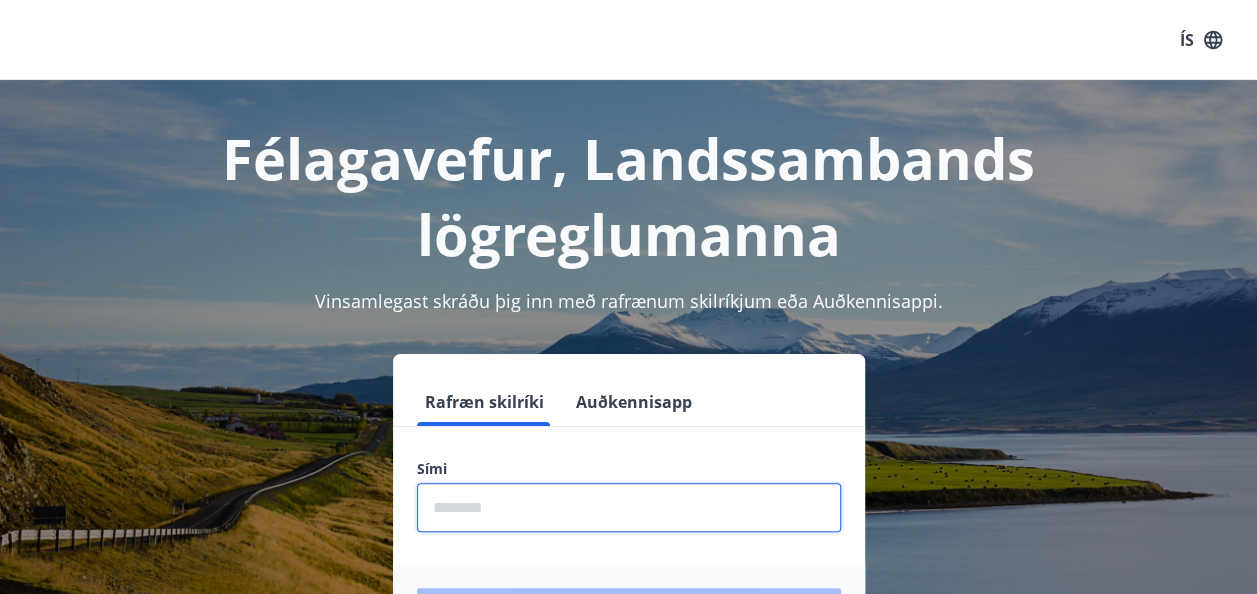 type on "********" 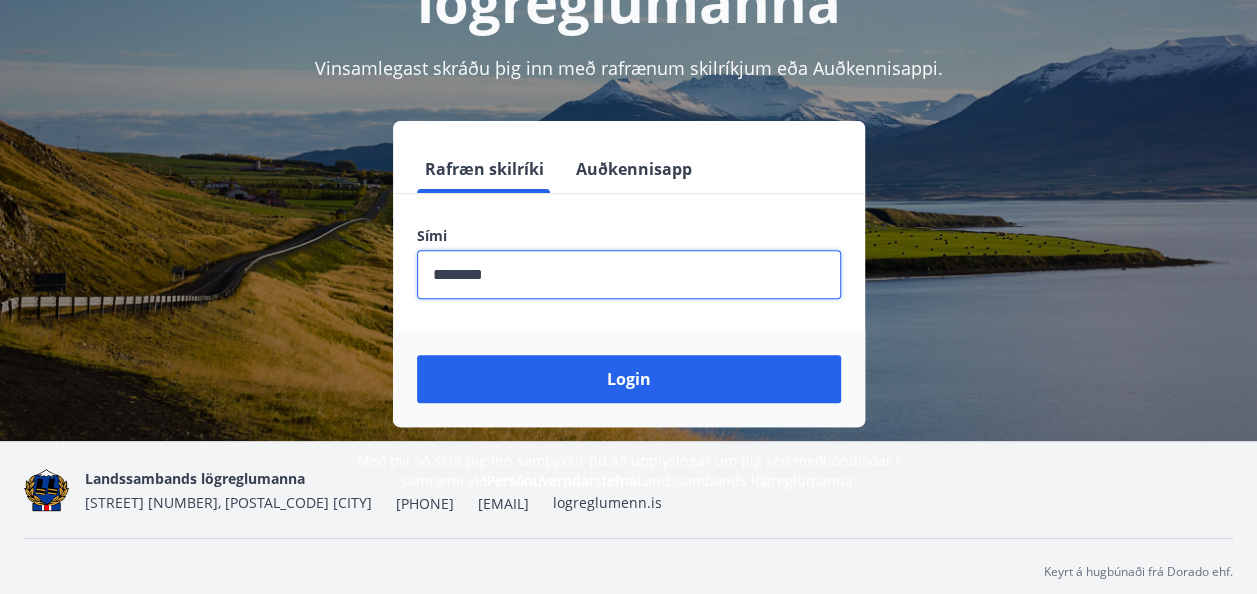 scroll, scrollTop: 245, scrollLeft: 0, axis: vertical 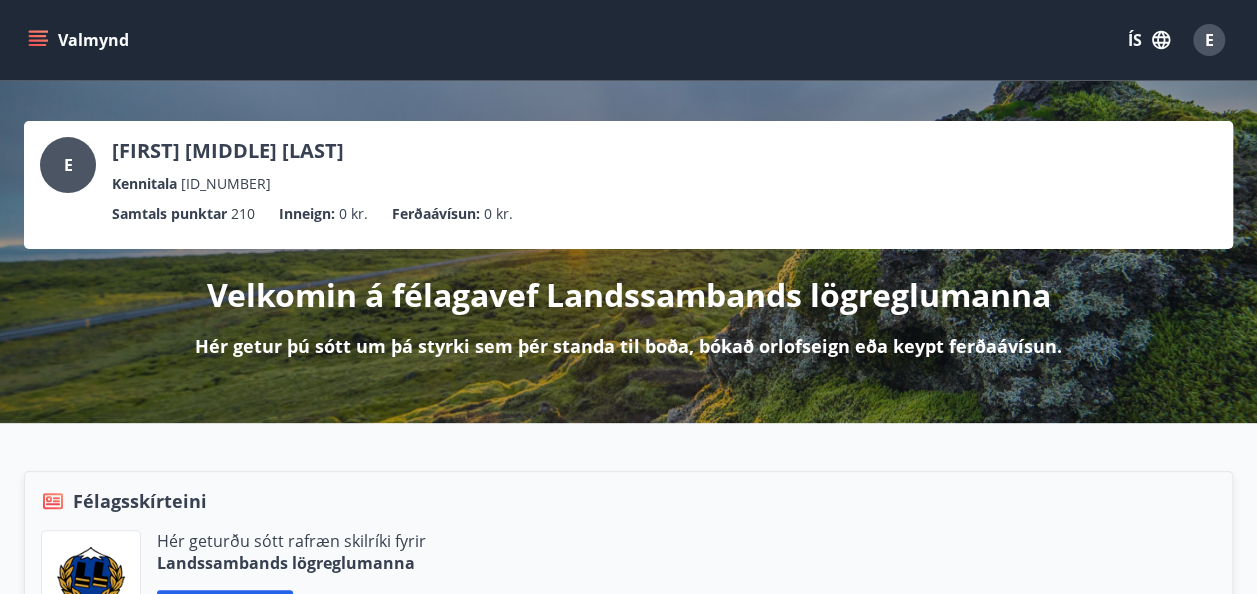 click 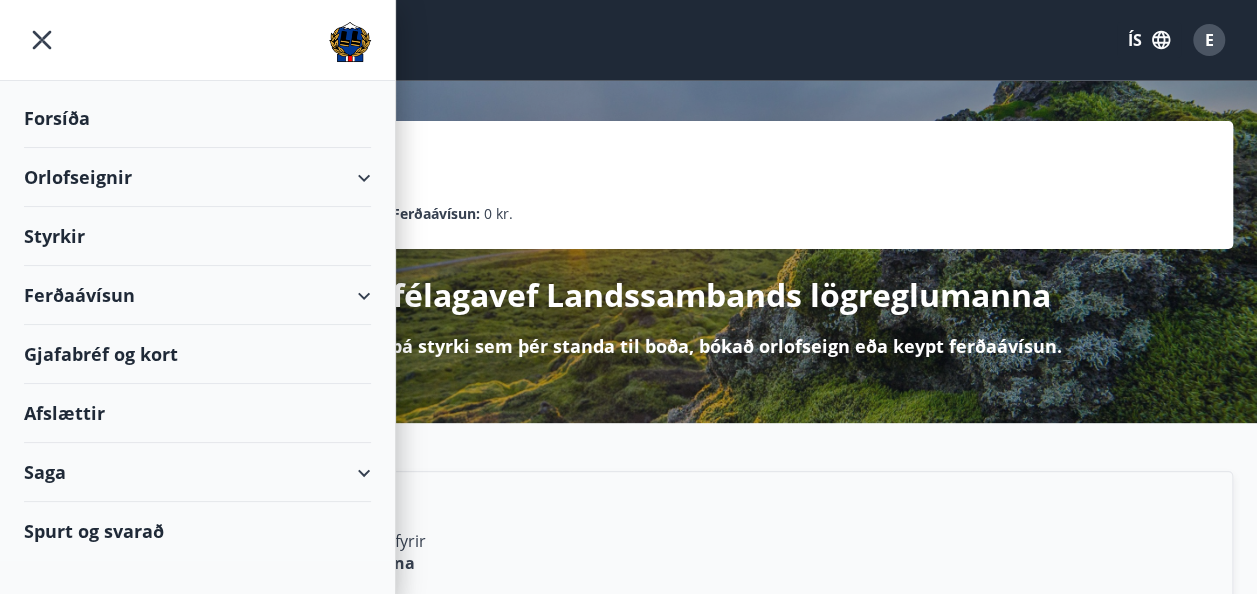 click on "Styrkir" at bounding box center (197, 118) 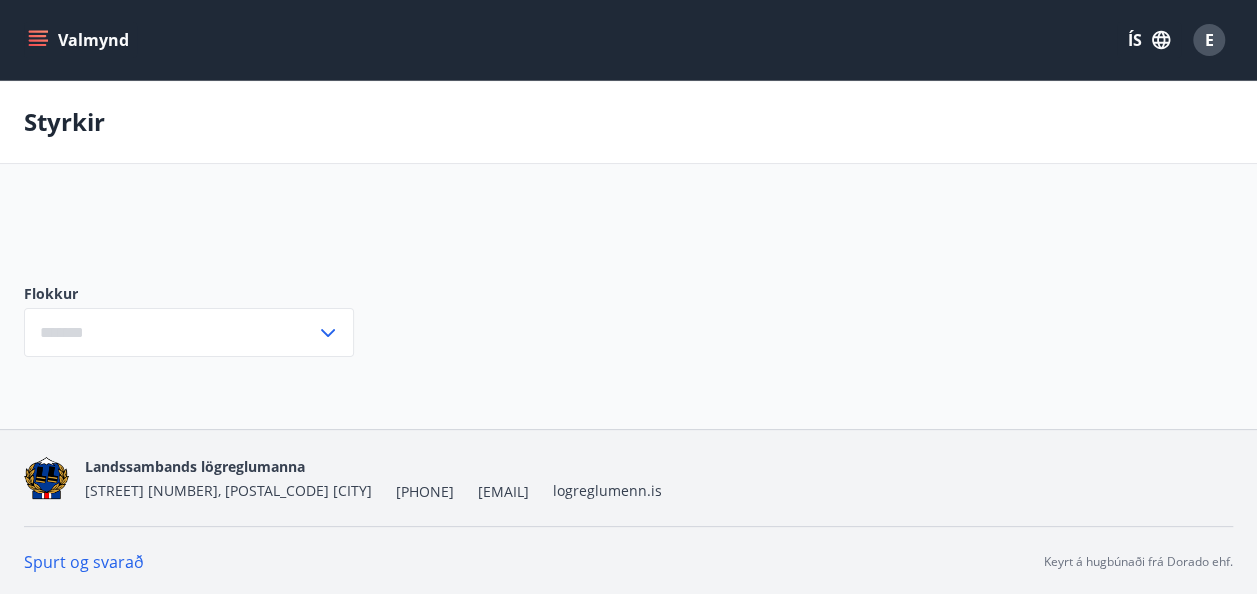 type on "***" 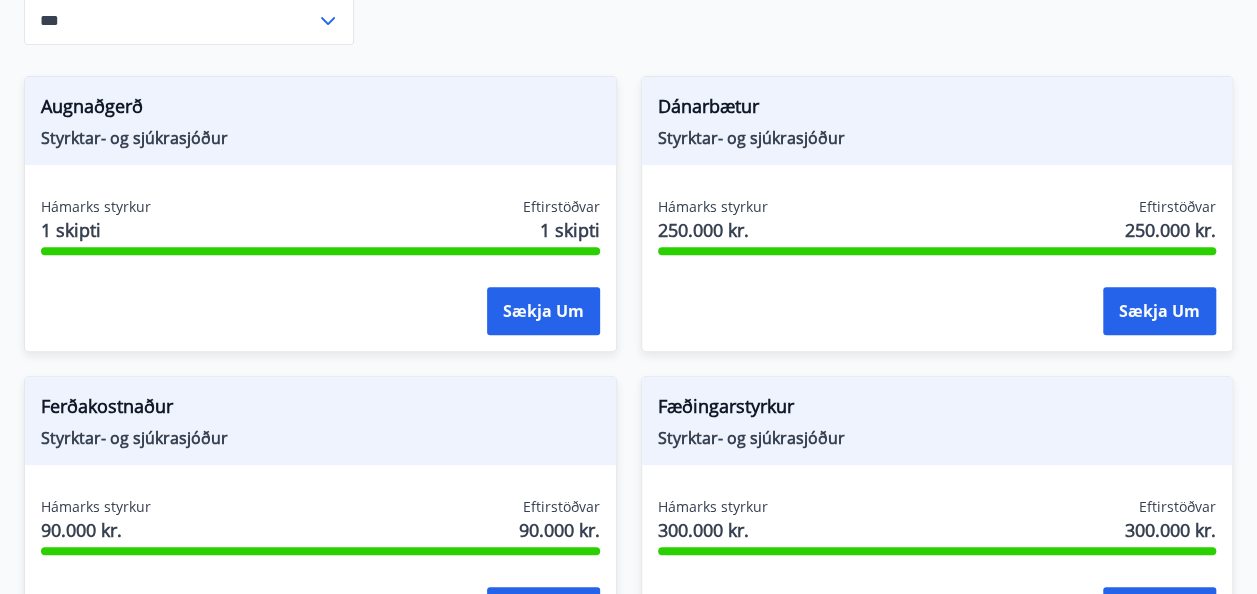 scroll, scrollTop: 200, scrollLeft: 0, axis: vertical 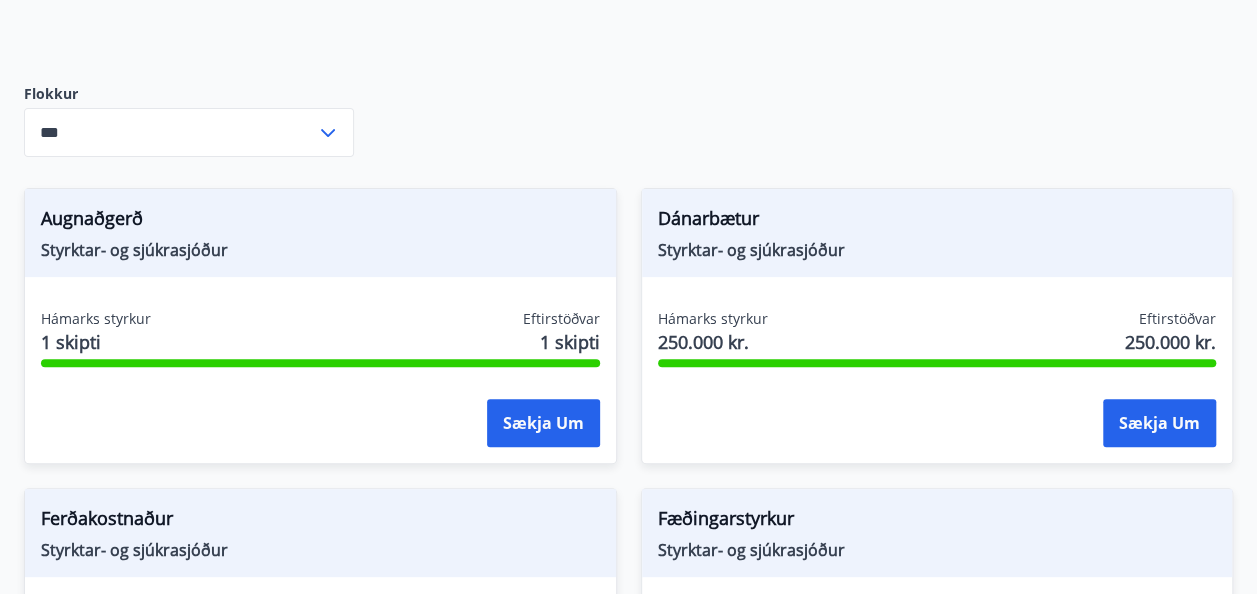 click on "1 skipti" at bounding box center [96, 342] 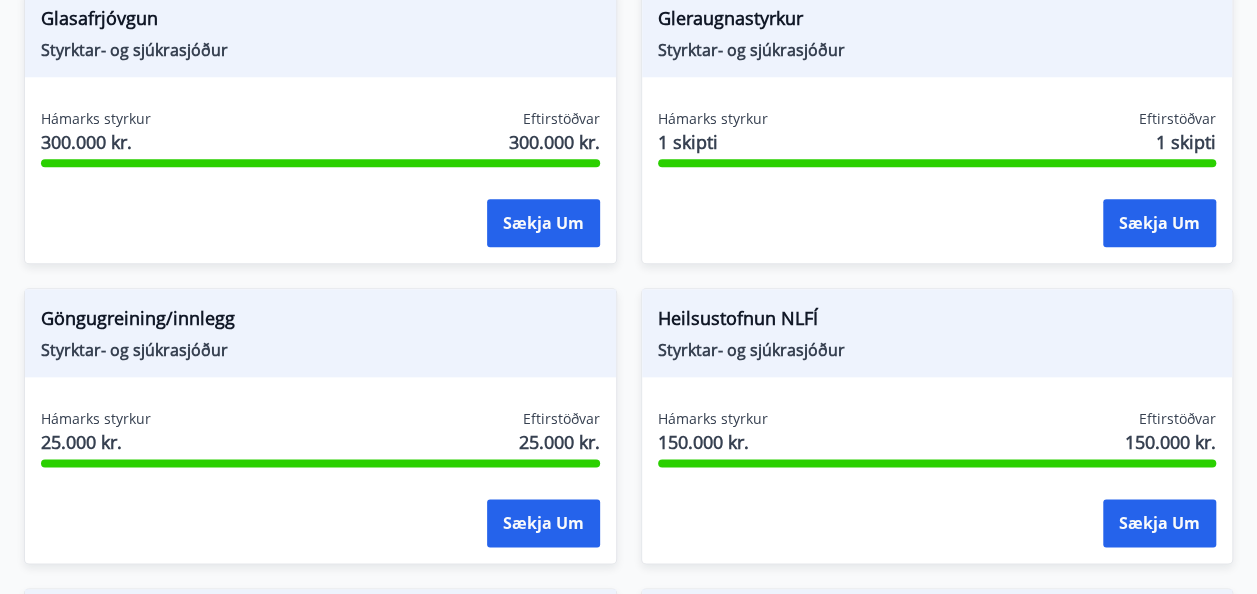 scroll, scrollTop: 1100, scrollLeft: 0, axis: vertical 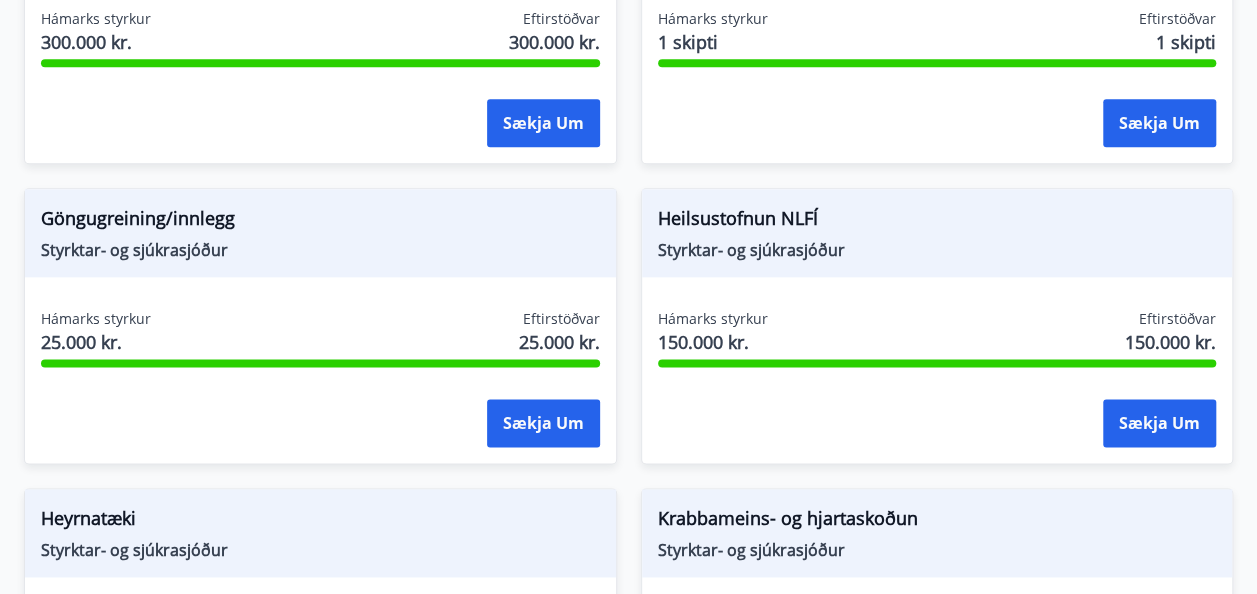 drag, startPoint x: 779, startPoint y: 225, endPoint x: 1246, endPoint y: 102, distance: 482.92648 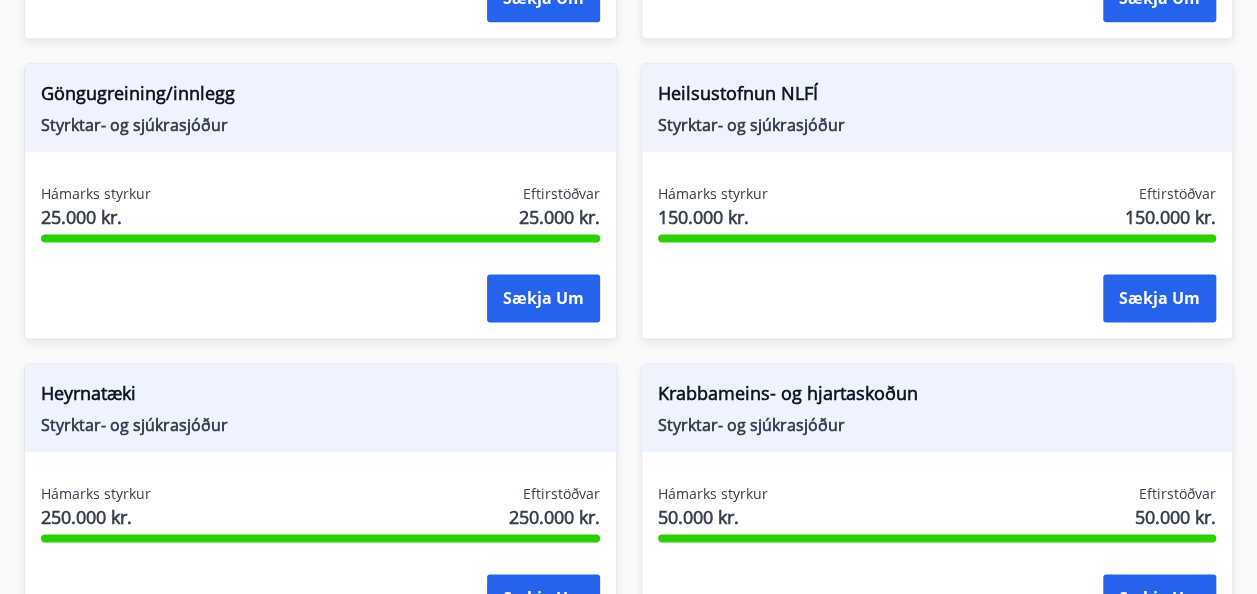scroll, scrollTop: 1260, scrollLeft: 0, axis: vertical 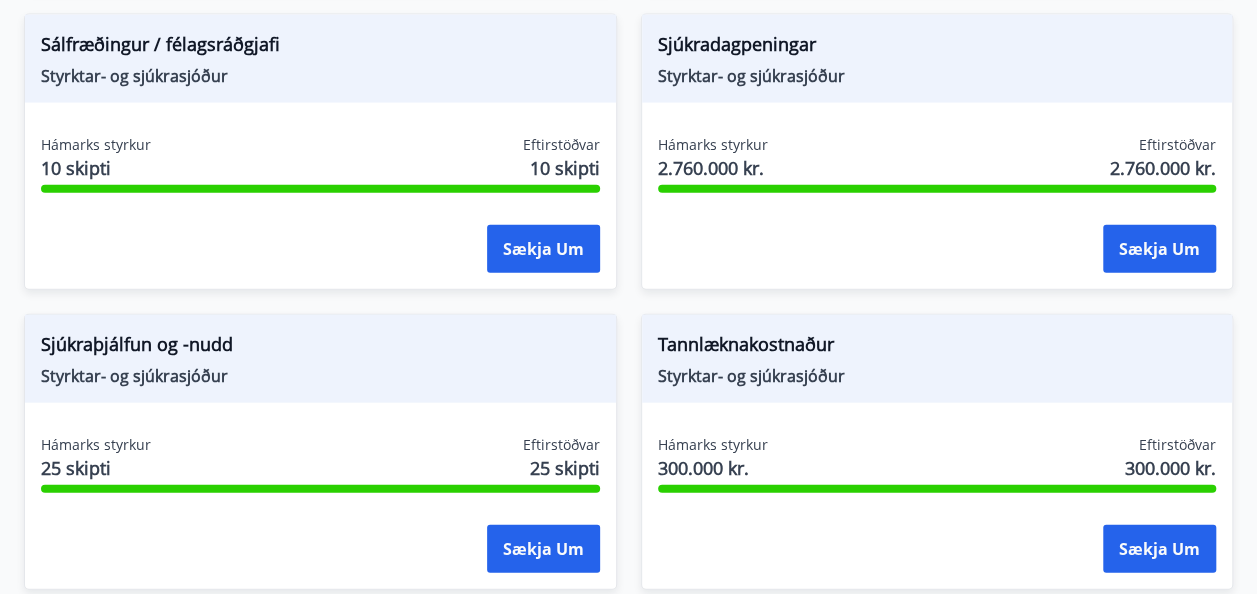 click on "Sjúkradagpeningar" at bounding box center [937, 48] 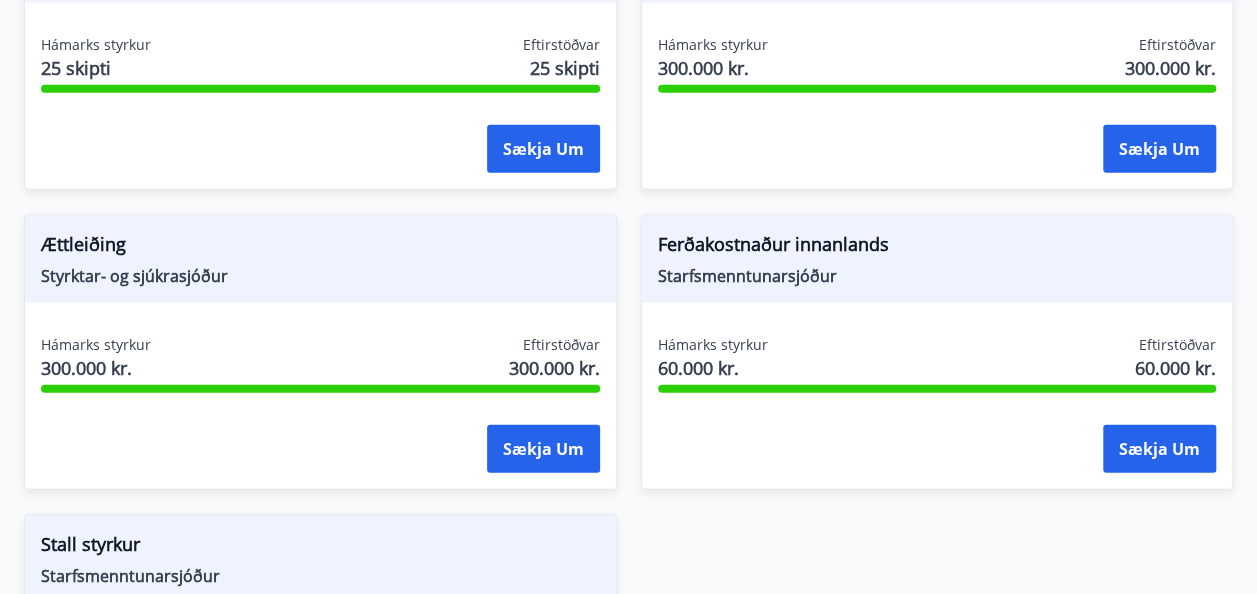 scroll, scrollTop: 2574, scrollLeft: 0, axis: vertical 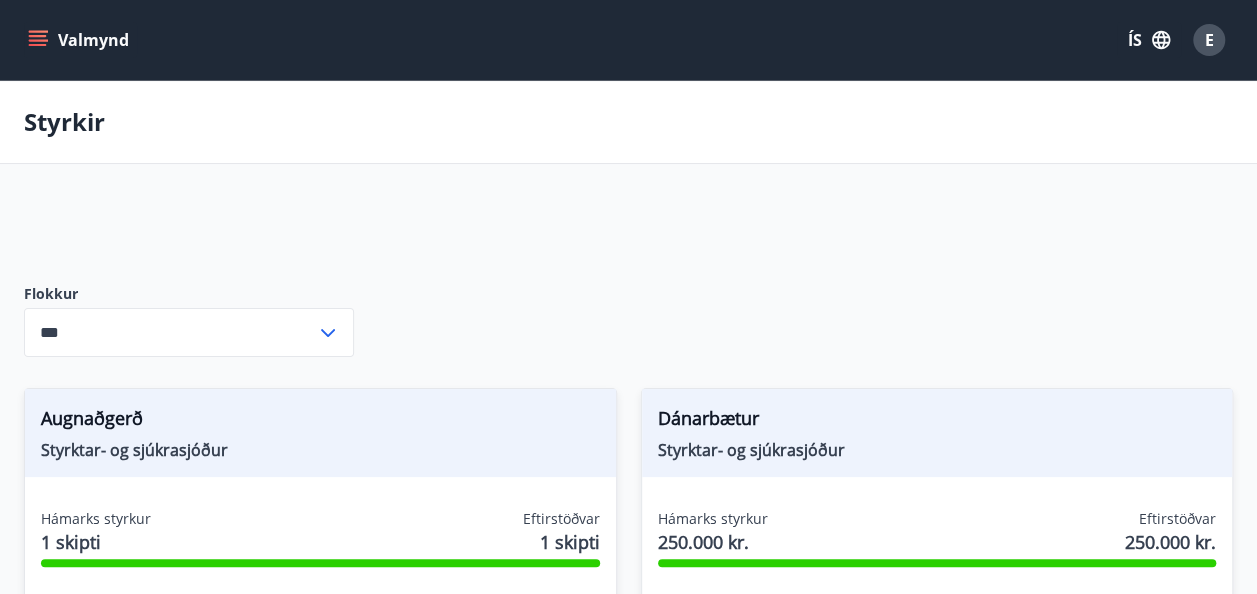 click on "Valmynd" at bounding box center [80, 40] 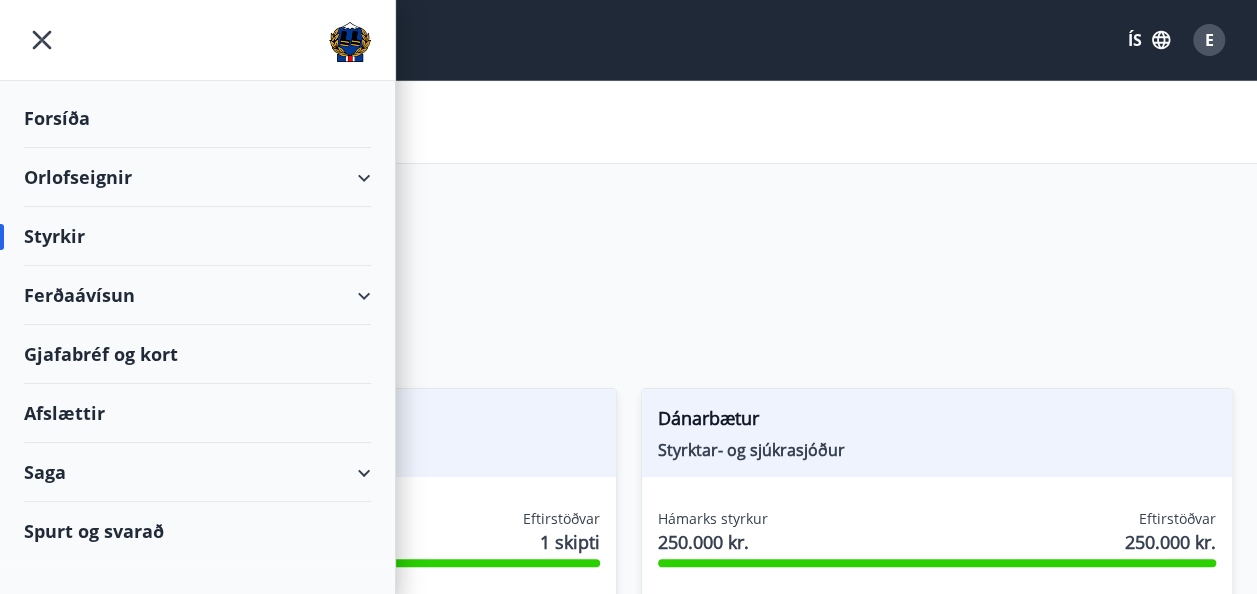 click on "Ferðaávísun" at bounding box center (197, 295) 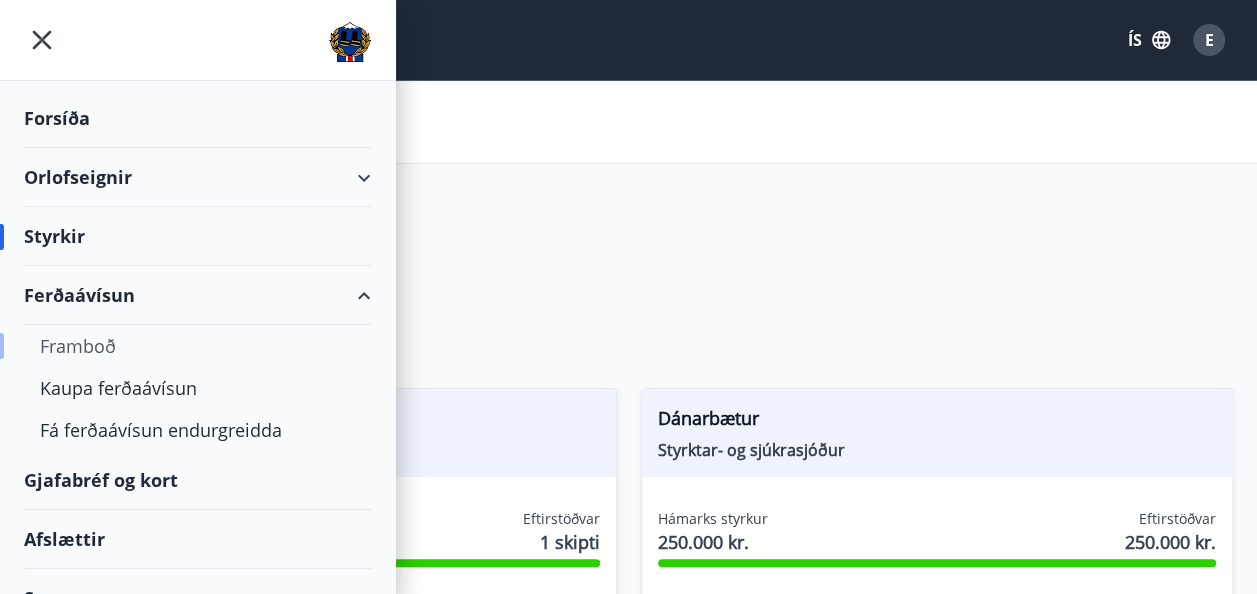click on "Framboð" at bounding box center (197, 346) 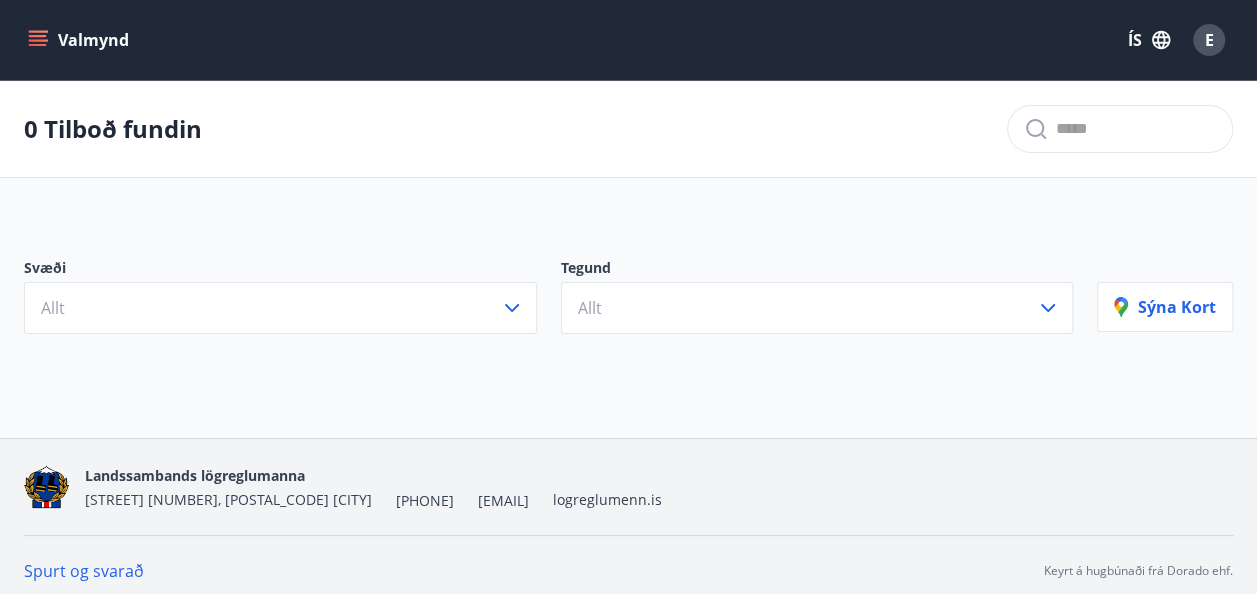 click 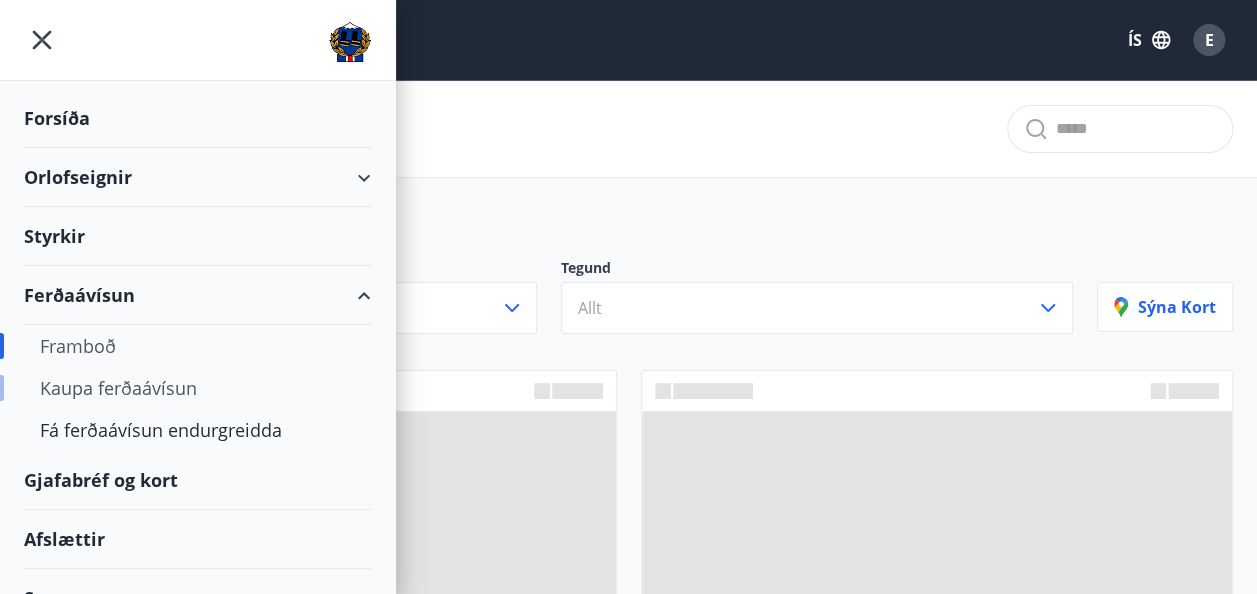 click on "Kaupa ferðaávísun" at bounding box center [197, 388] 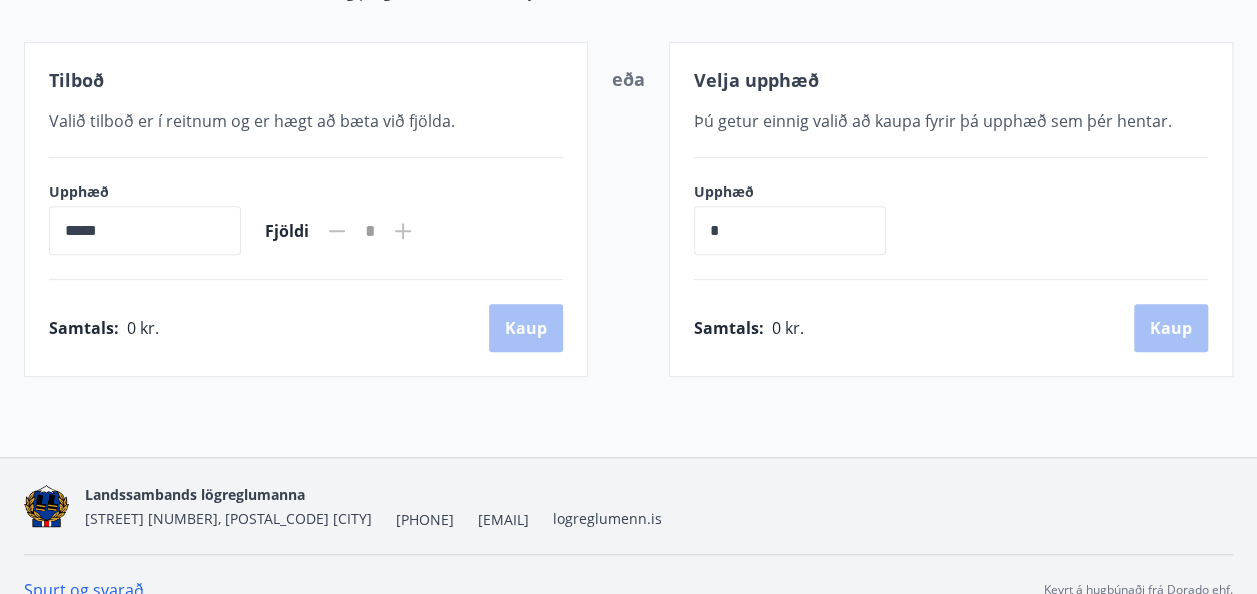 scroll, scrollTop: 388, scrollLeft: 0, axis: vertical 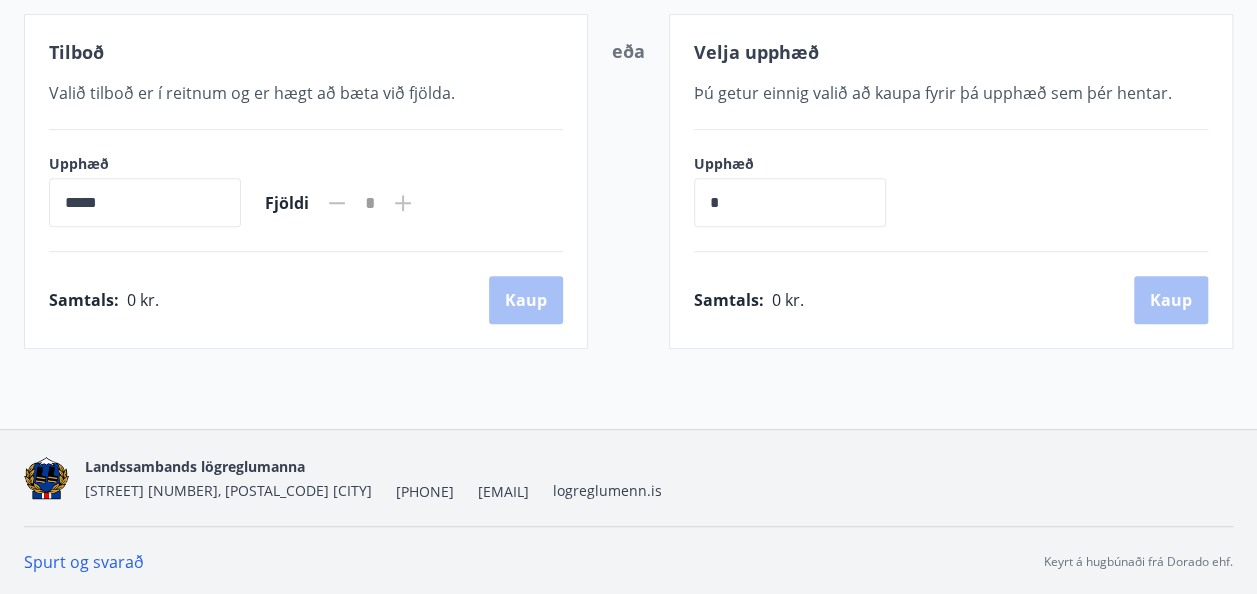 click on "*****" at bounding box center [145, 202] 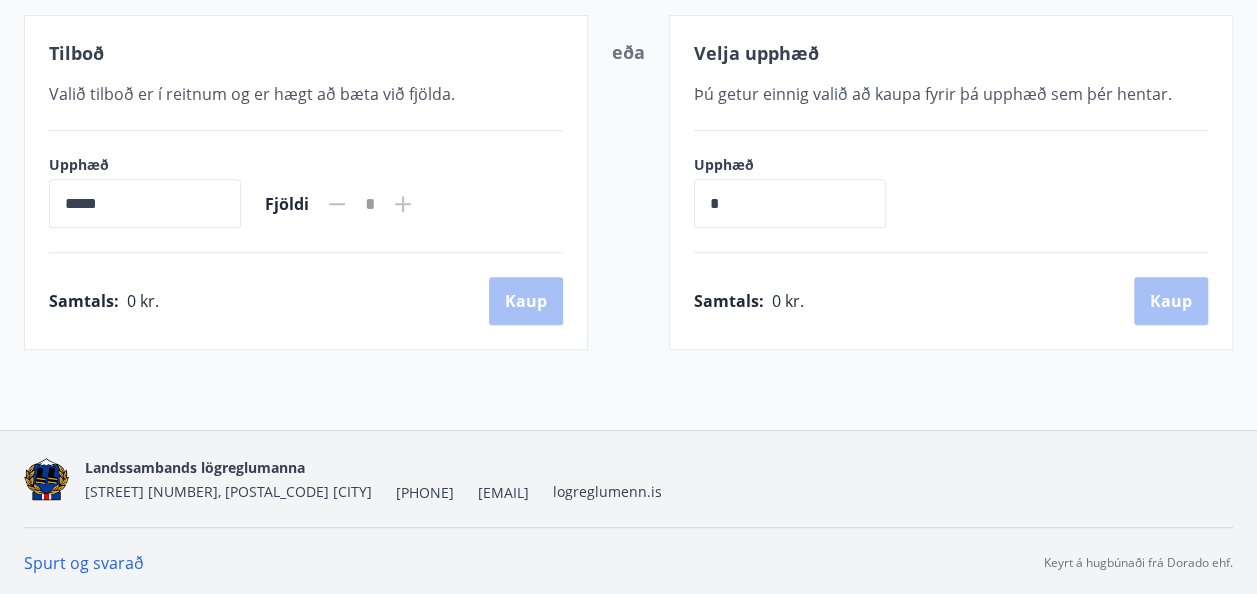 scroll, scrollTop: 388, scrollLeft: 0, axis: vertical 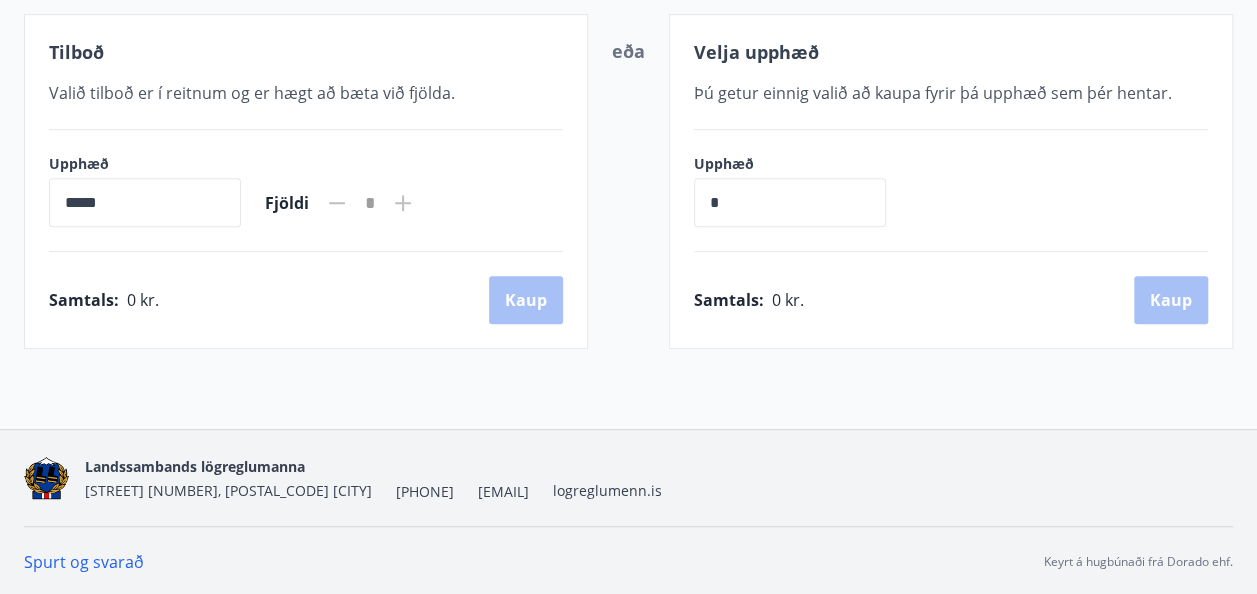 click on "*****" at bounding box center (145, 202) 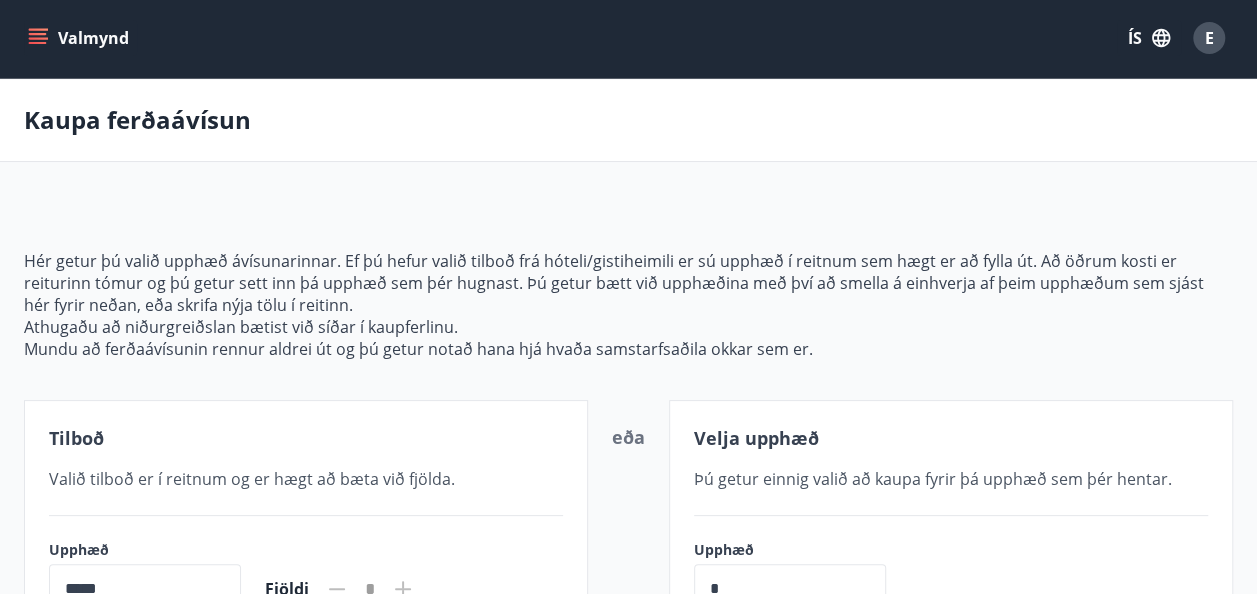 scroll, scrollTop: 0, scrollLeft: 0, axis: both 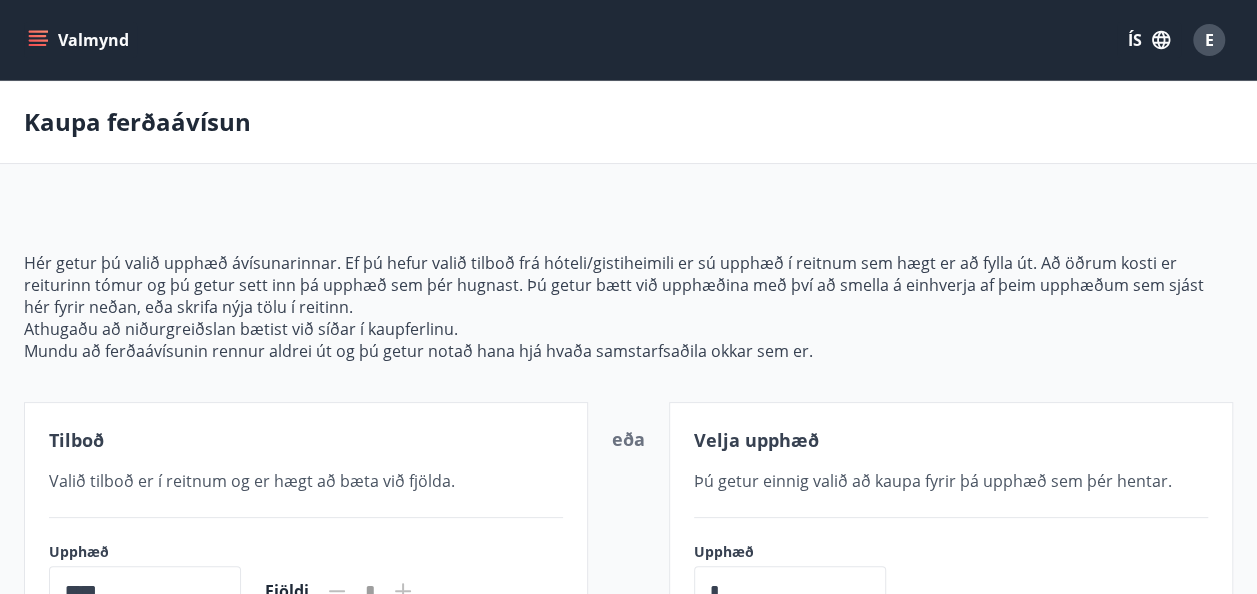 click 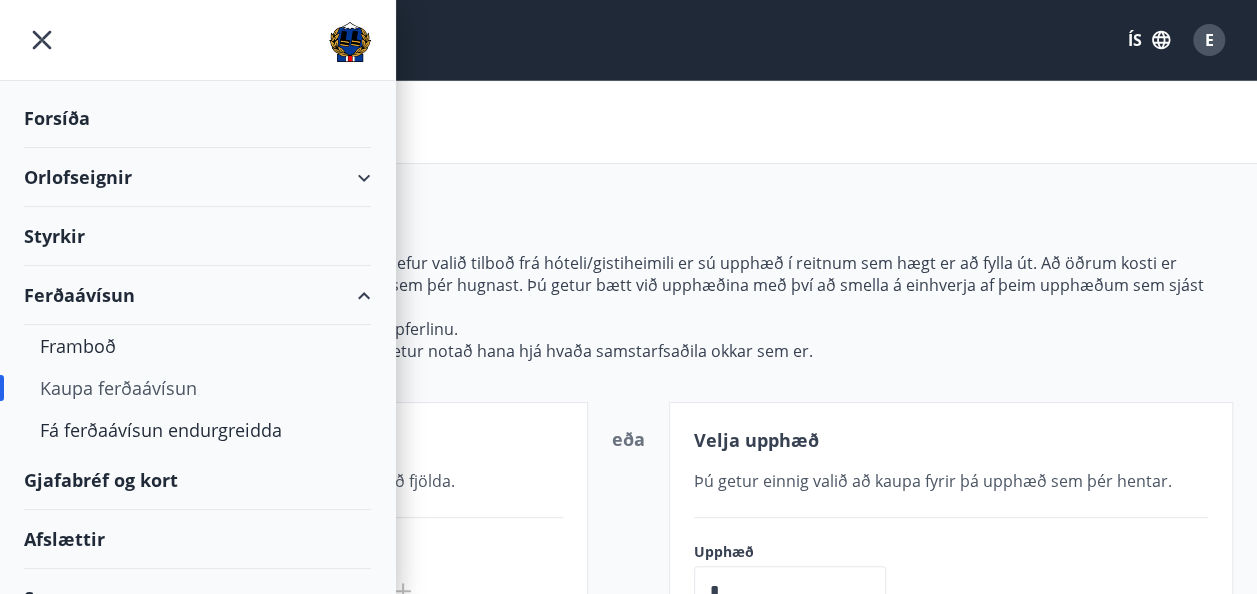 click on "Gjafabréf og kort" at bounding box center [197, 480] 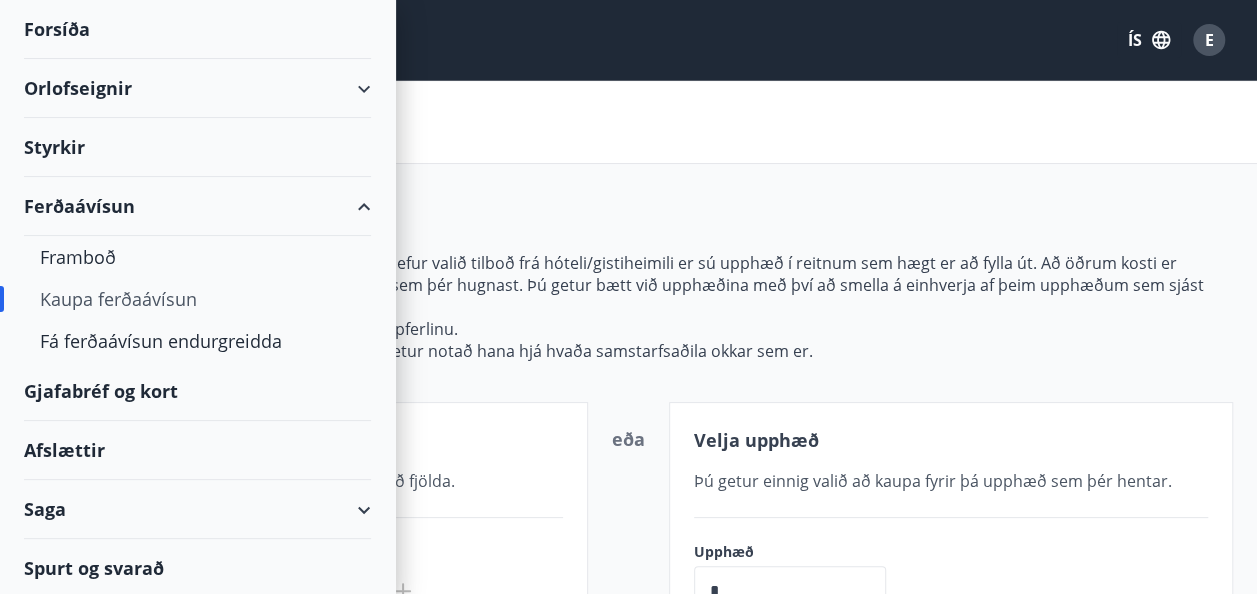 click on "Styrkir" at bounding box center (197, 29) 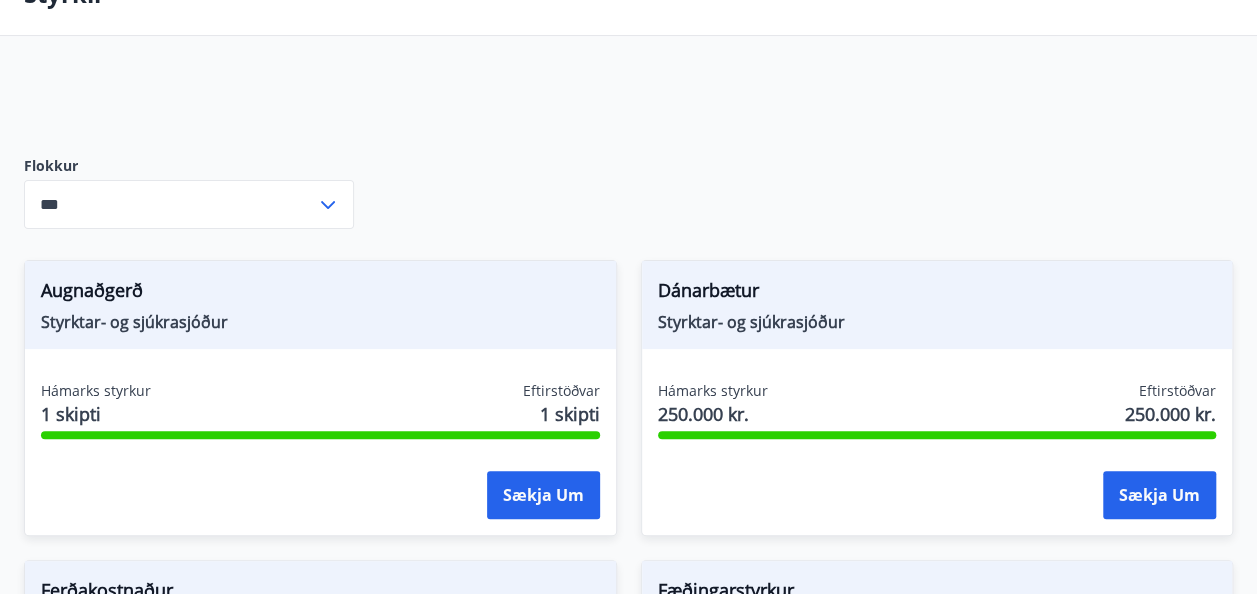 scroll, scrollTop: 0, scrollLeft: 0, axis: both 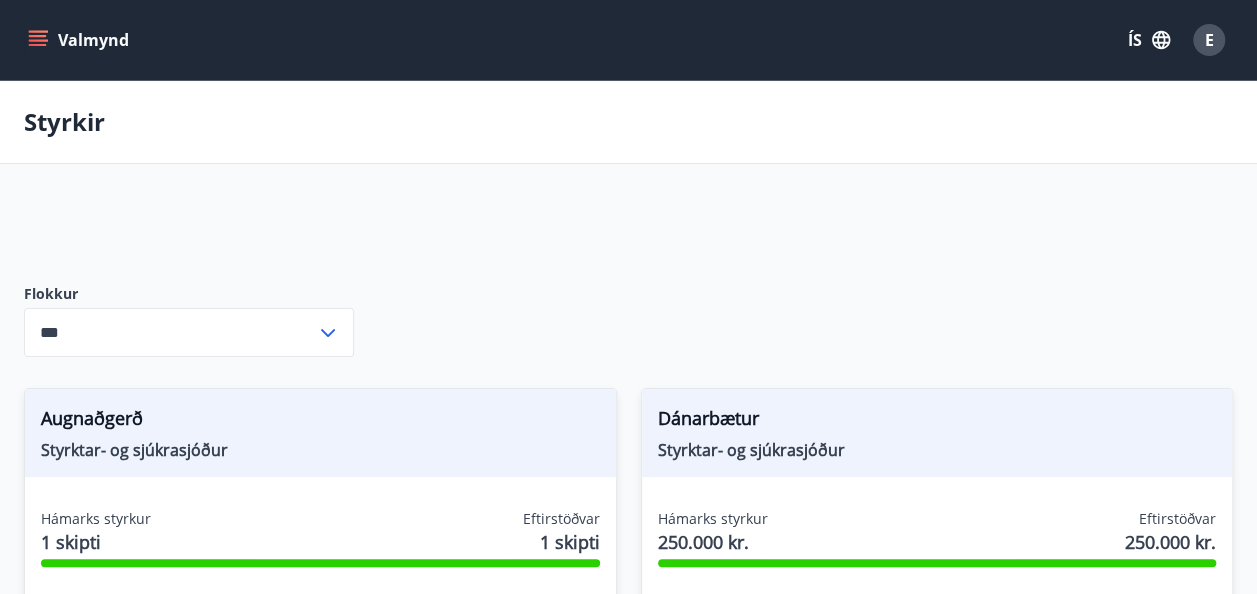 click 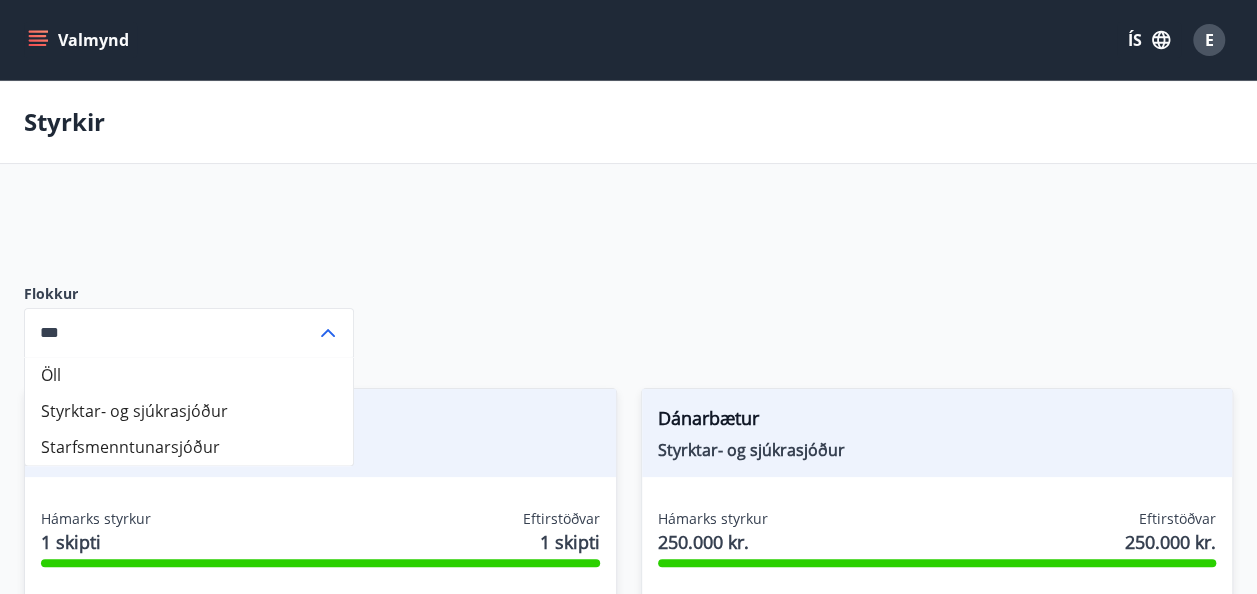 click on "Starfsmenntunarsjóður" at bounding box center (189, 447) 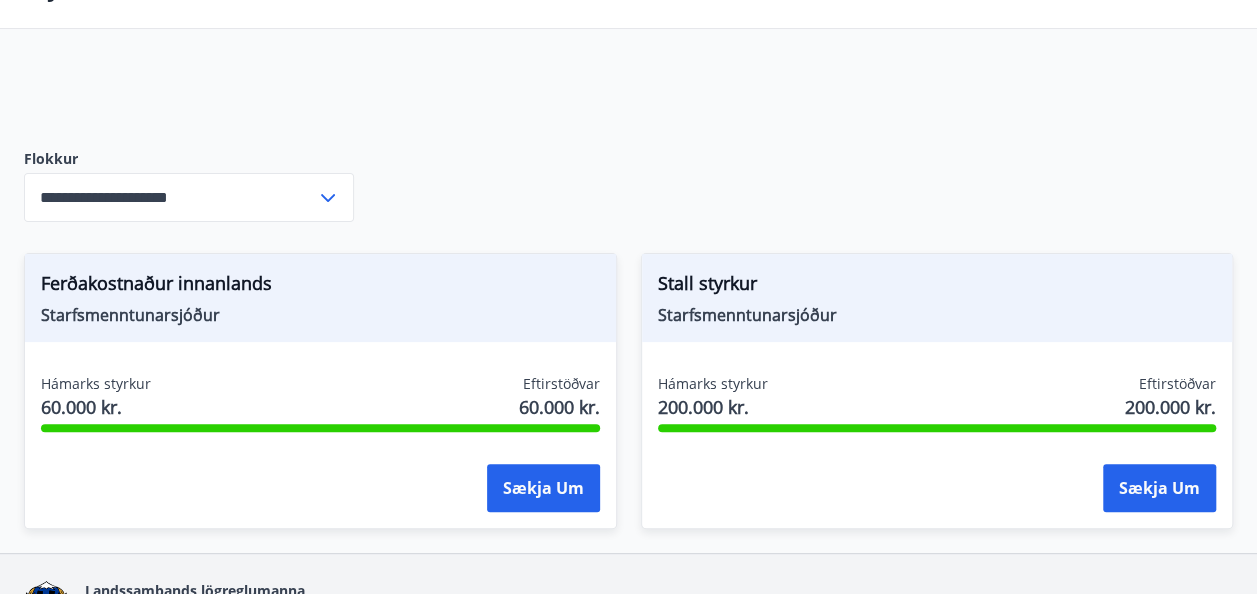 scroll, scrollTop: 0, scrollLeft: 0, axis: both 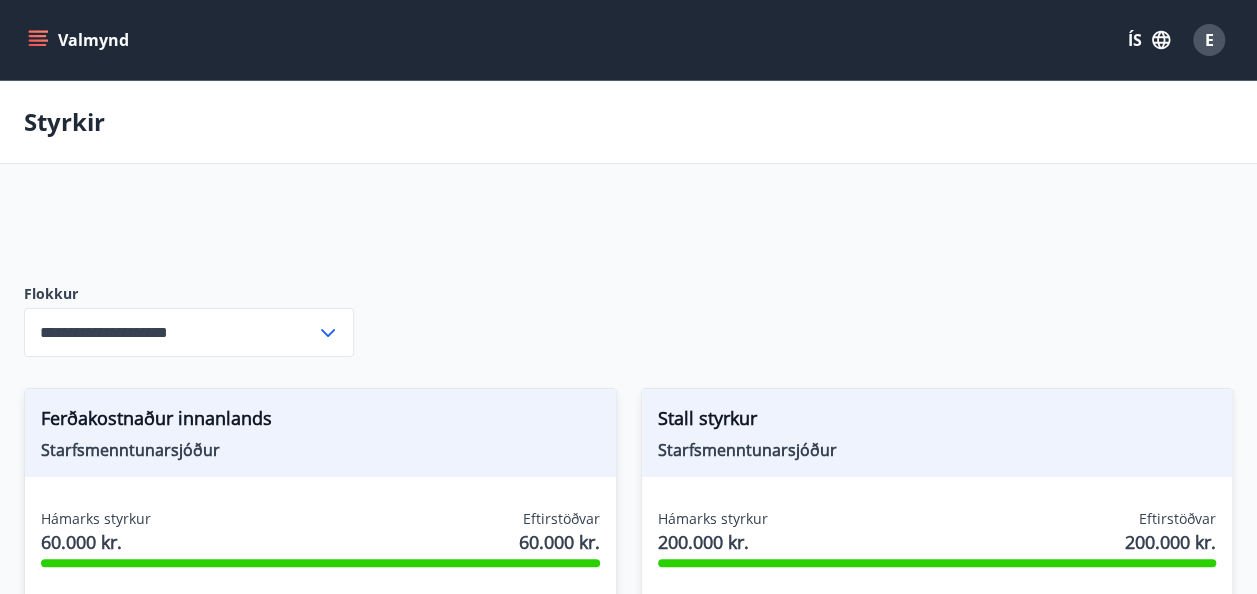 click 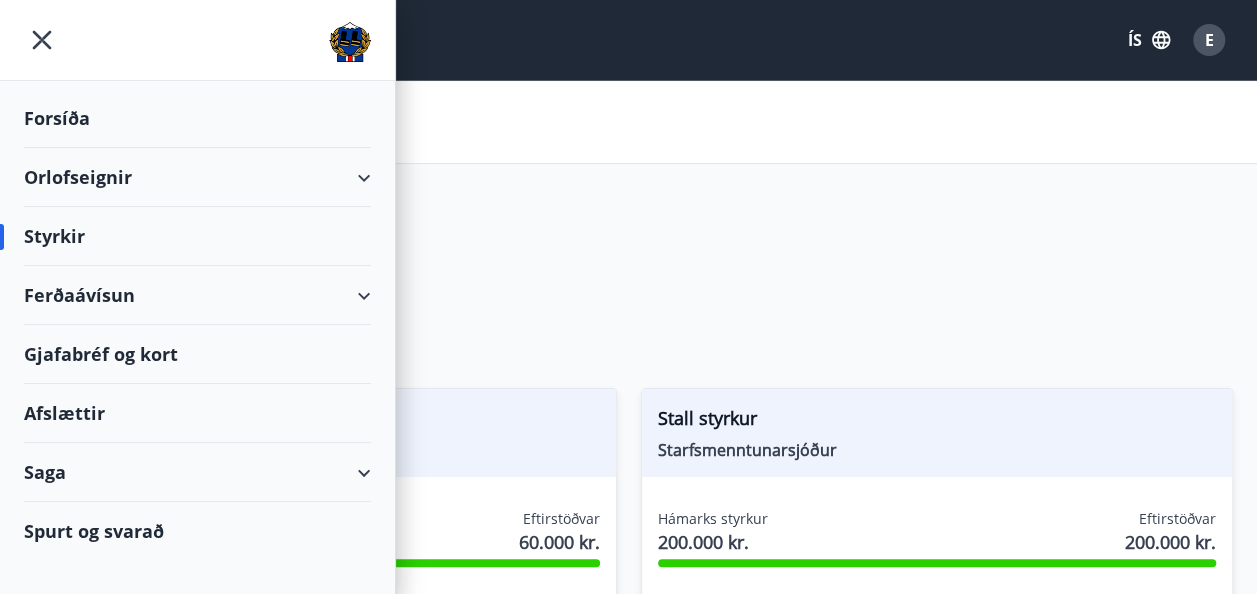 click on "Orlofseignir" at bounding box center [197, 177] 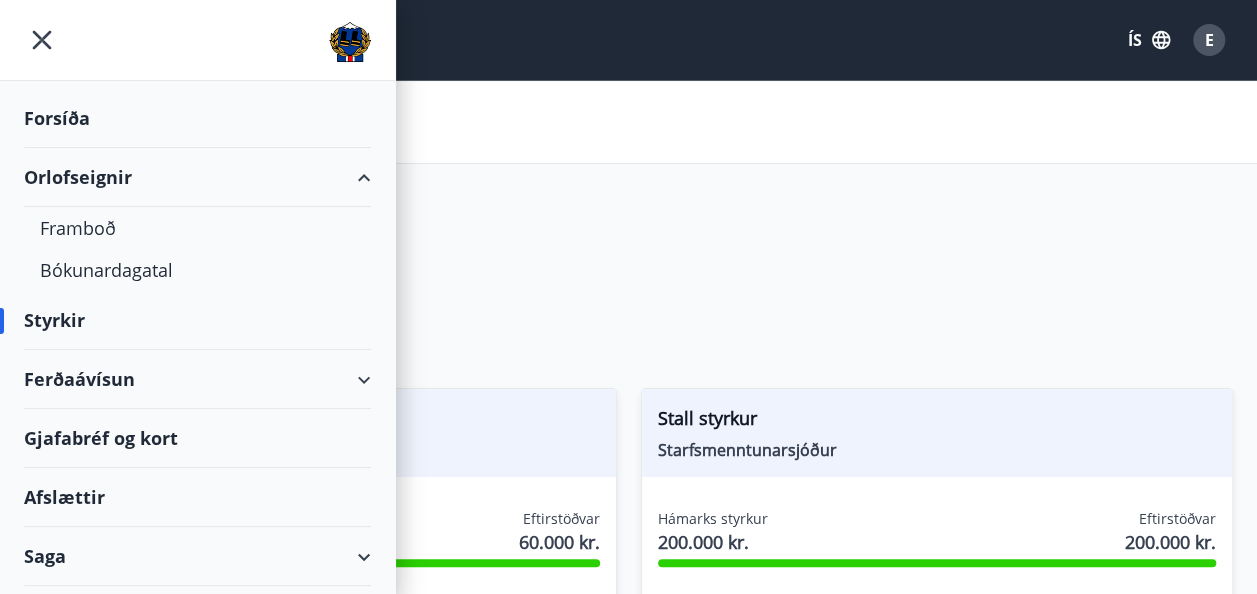 click on "Orlofseignir" at bounding box center (197, 177) 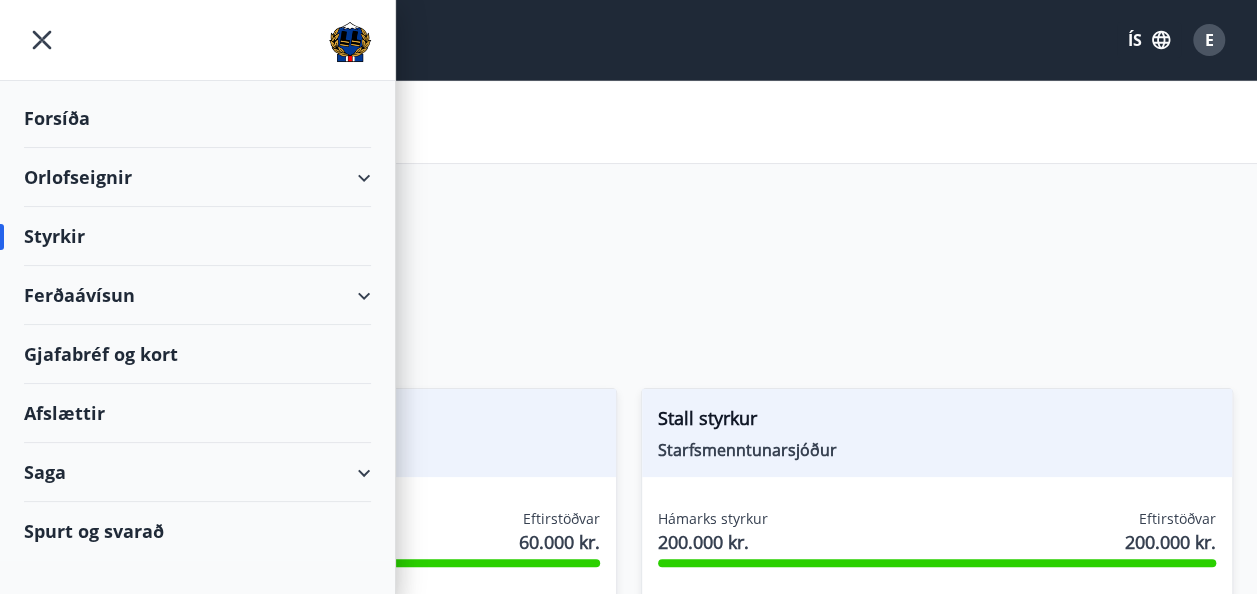 click on "Saga" at bounding box center (197, 472) 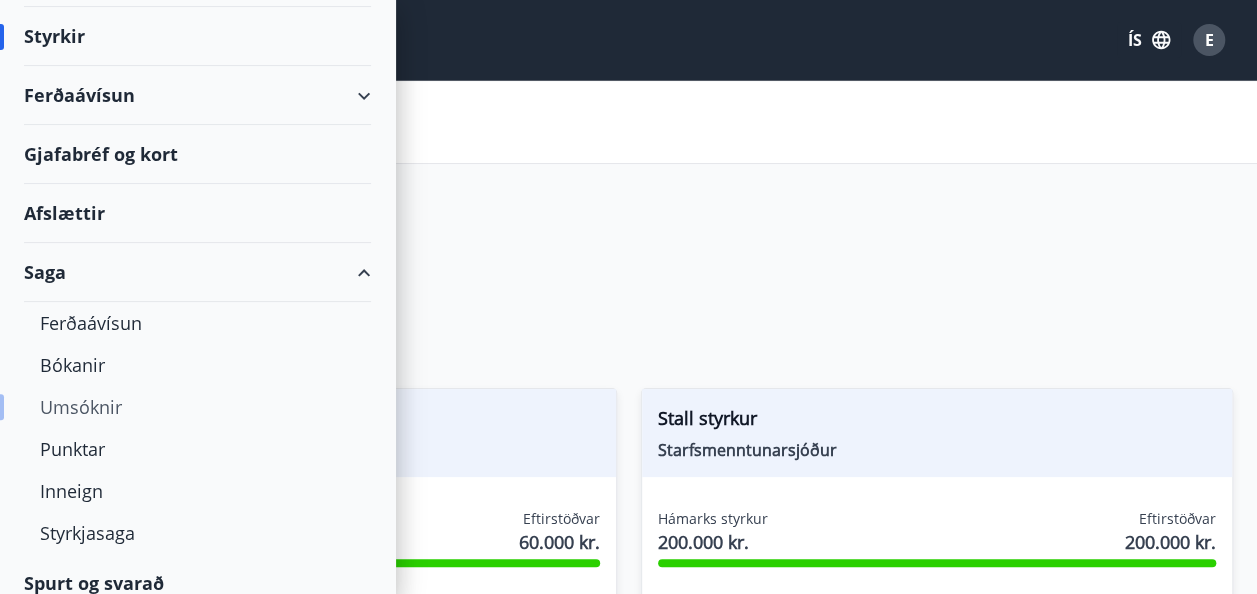 scroll, scrollTop: 0, scrollLeft: 0, axis: both 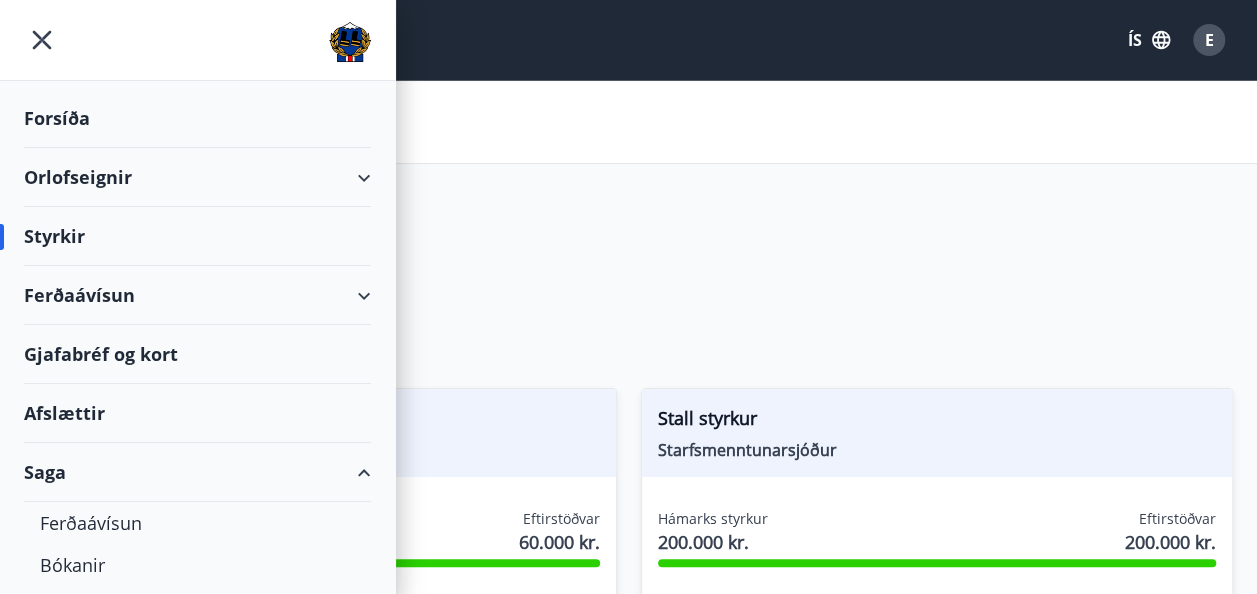 click on "Saga" at bounding box center [197, 472] 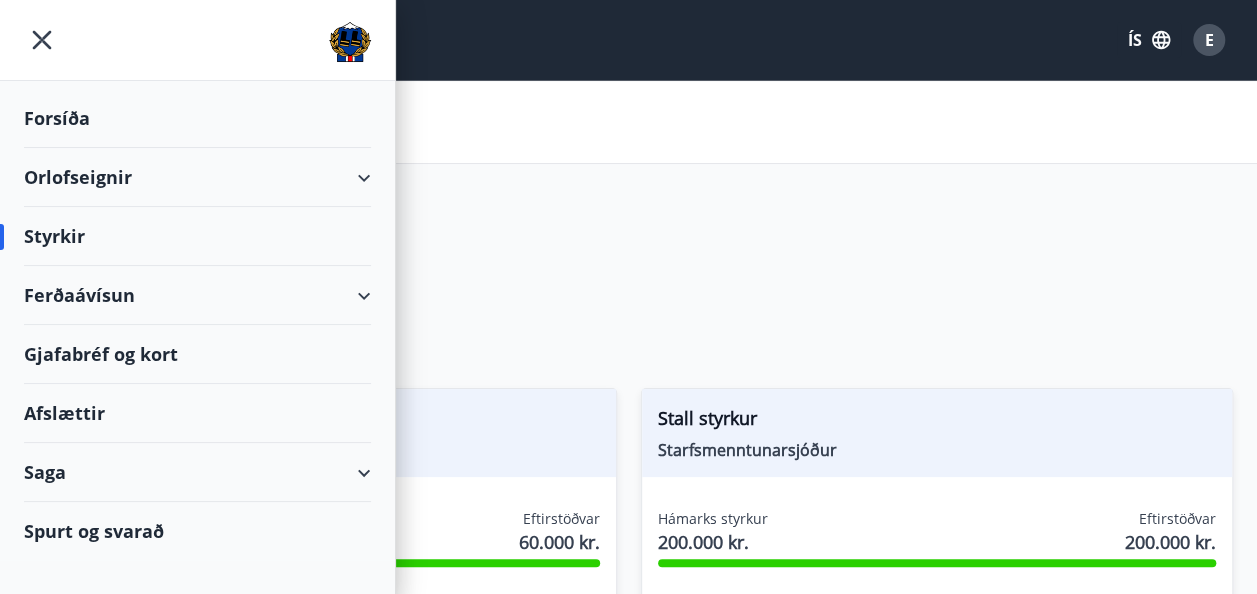 click on "Orlofseignir" at bounding box center (197, 177) 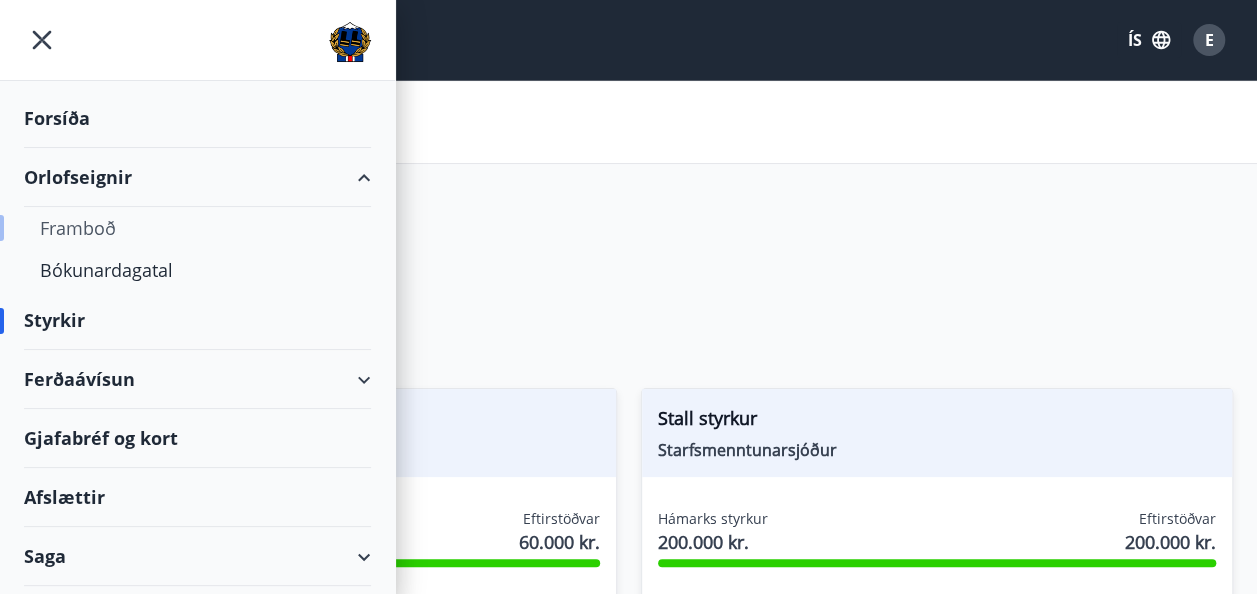 click on "Framboð" at bounding box center [197, 228] 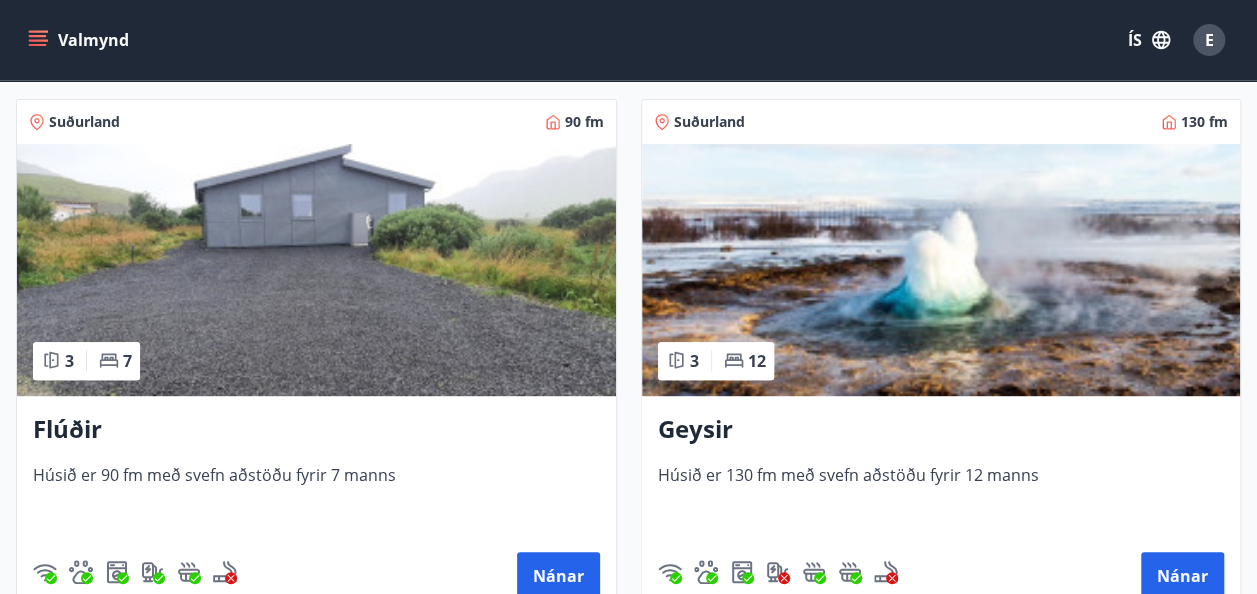 scroll, scrollTop: 400, scrollLeft: 0, axis: vertical 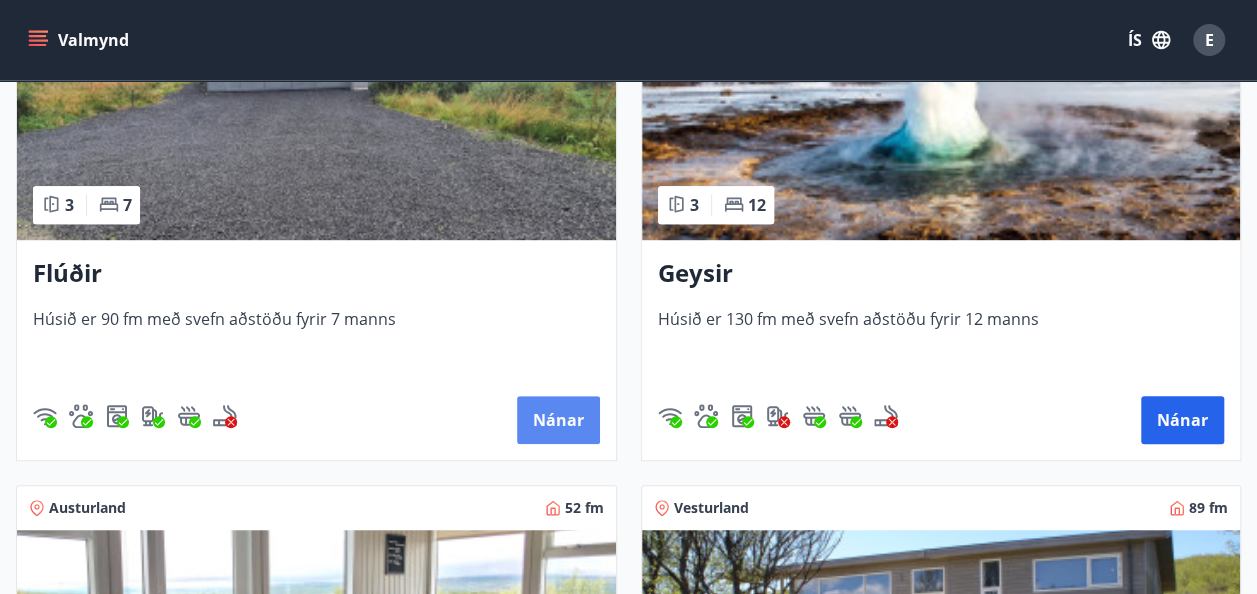 click on "Nánar" at bounding box center (558, 420) 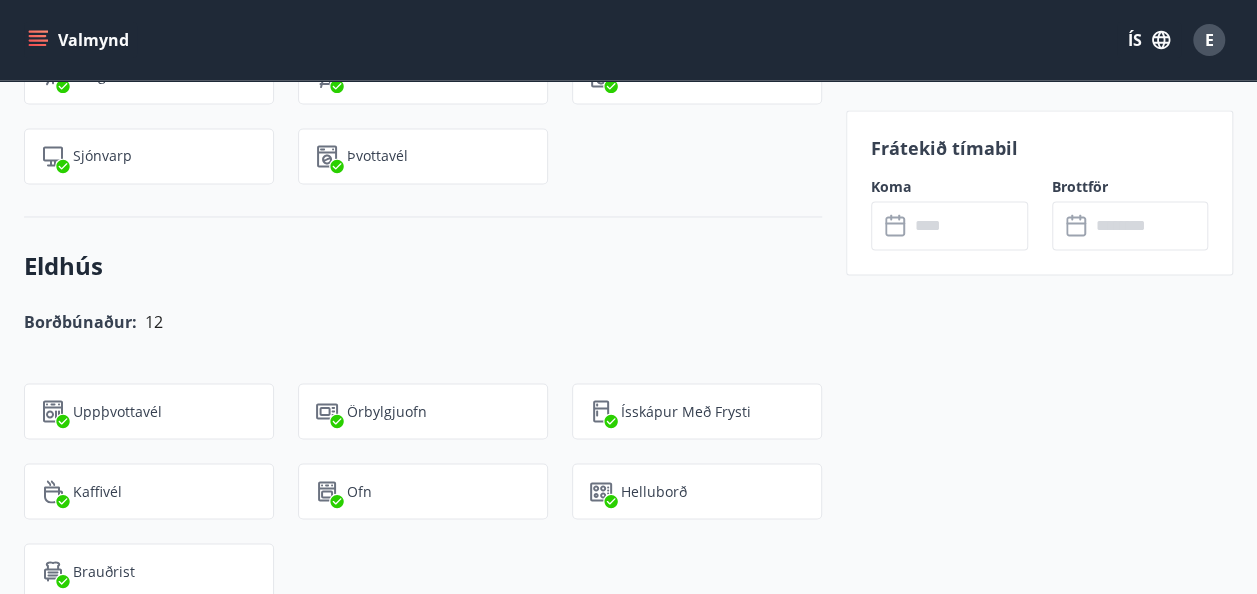 scroll, scrollTop: 1405, scrollLeft: 0, axis: vertical 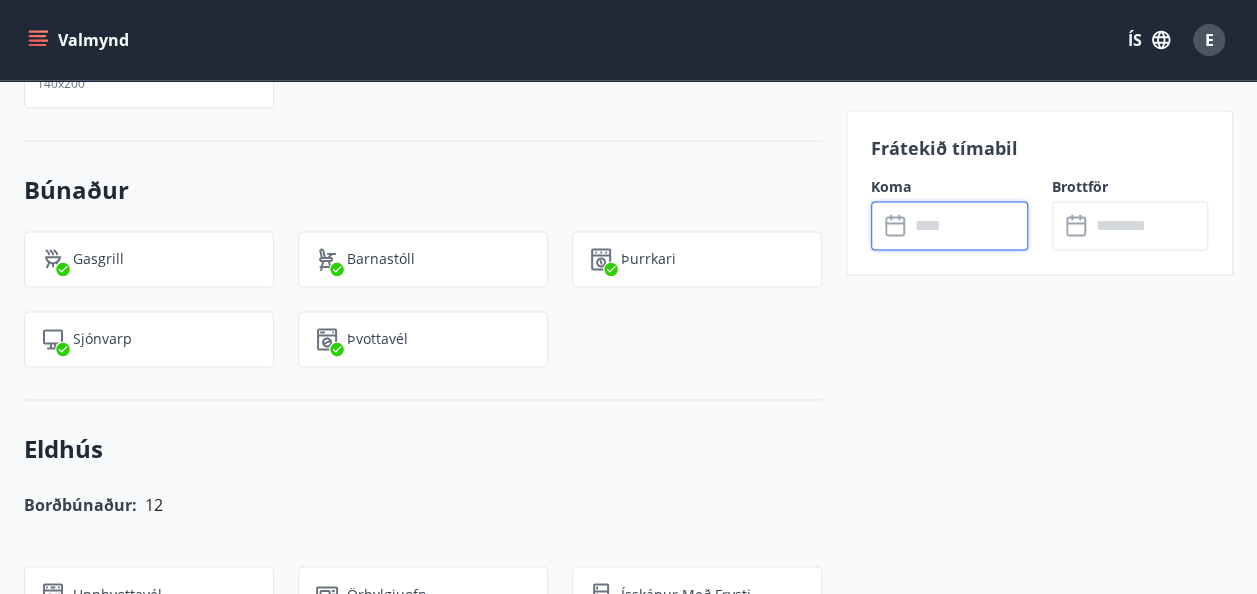click at bounding box center [968, 225] 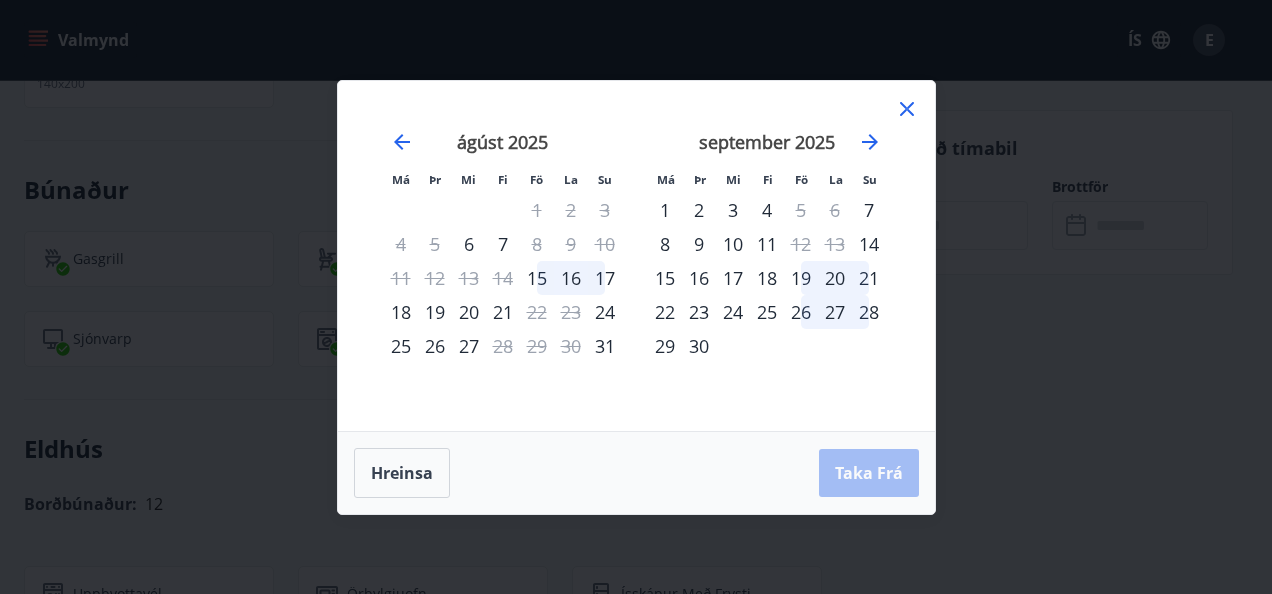 click 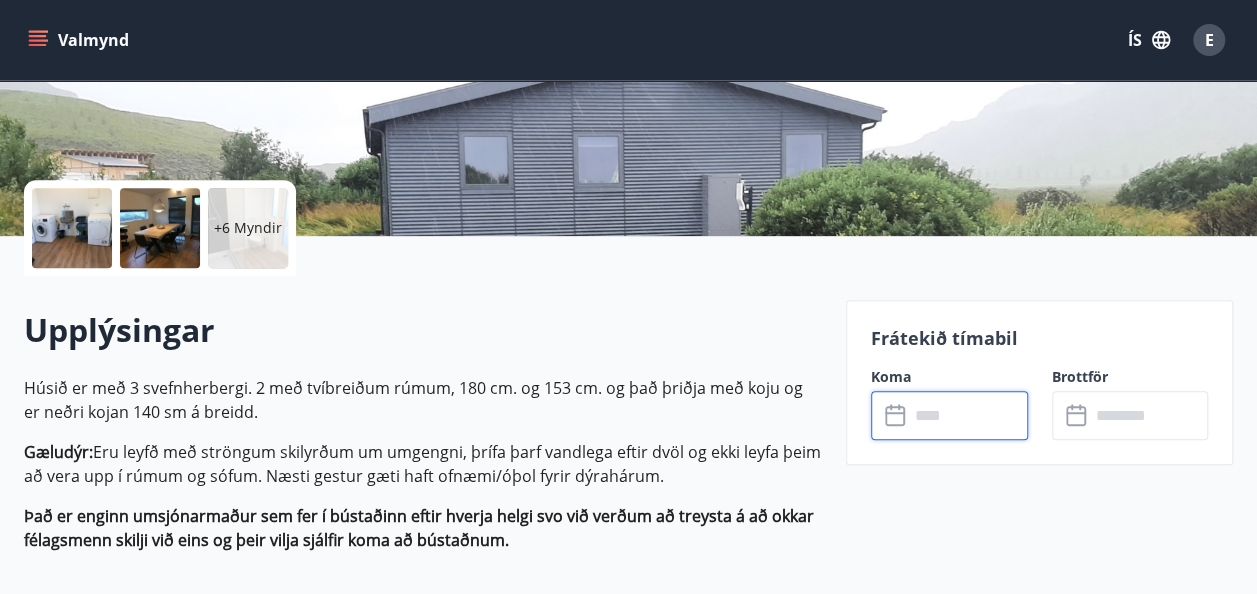 scroll, scrollTop: 400, scrollLeft: 0, axis: vertical 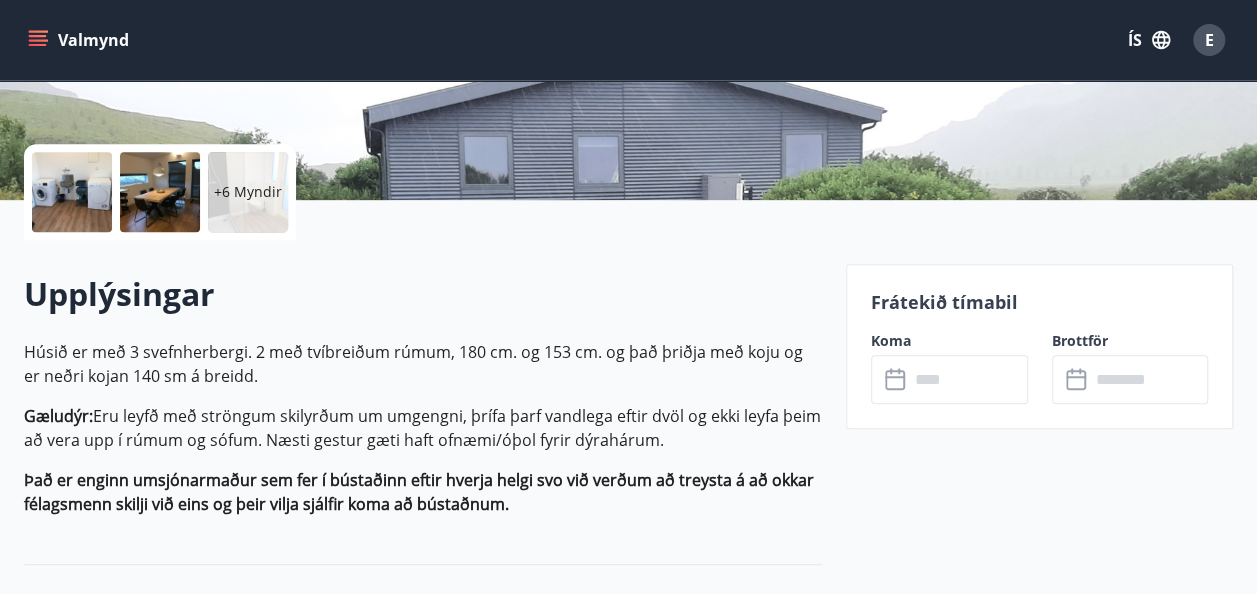 click at bounding box center (160, 192) 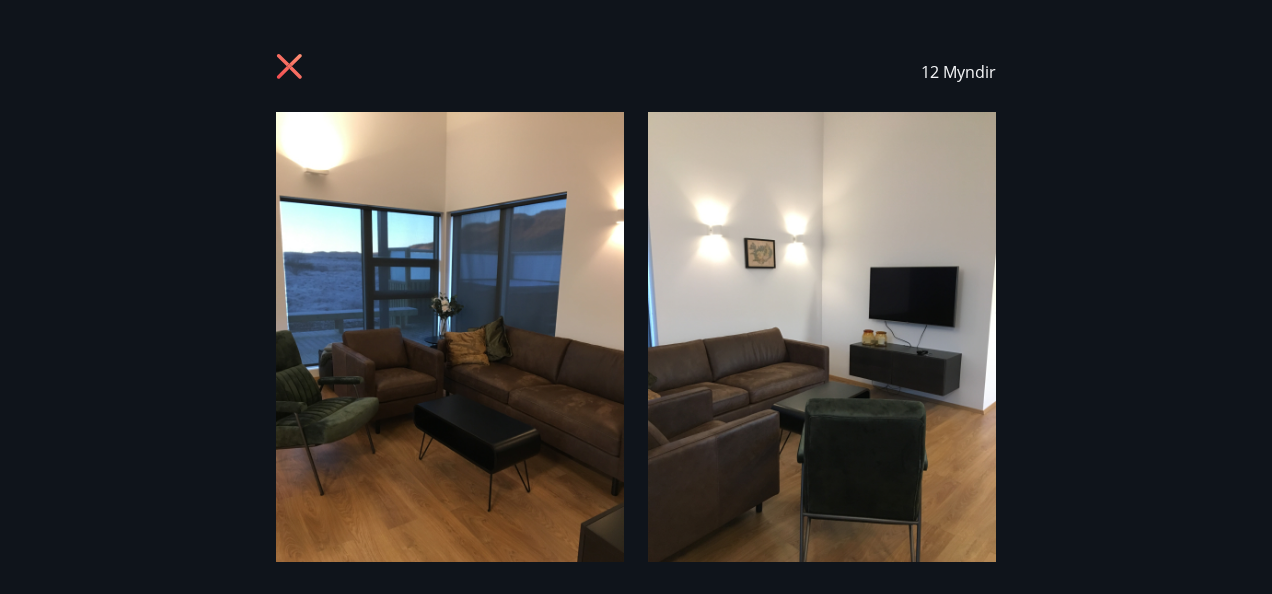 click 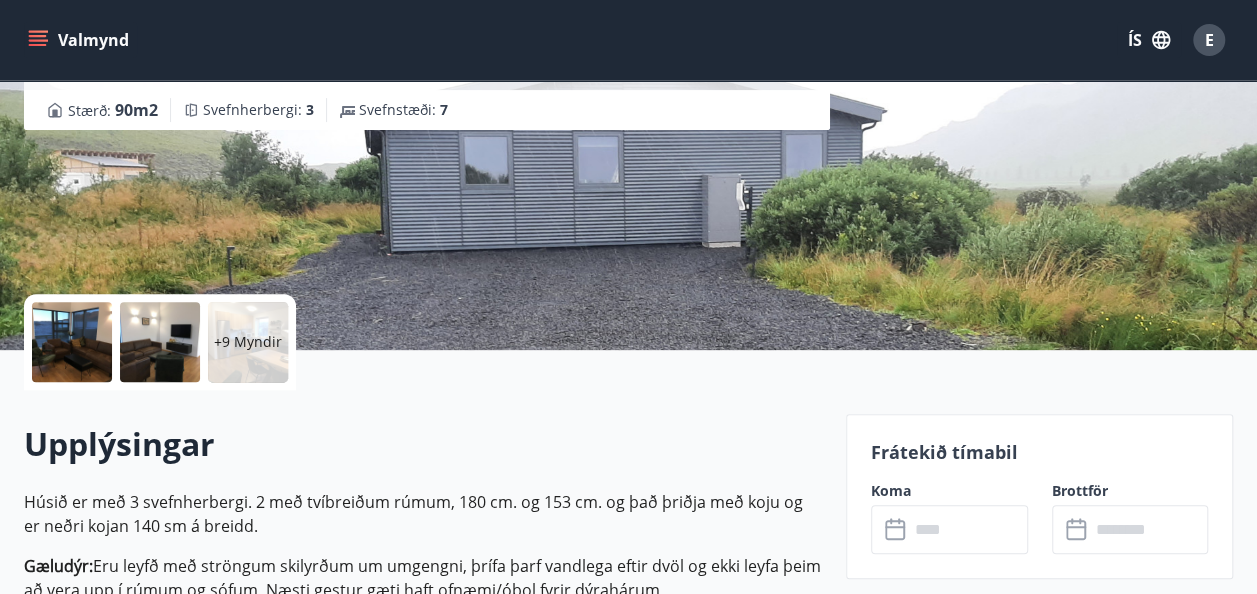 scroll, scrollTop: 0, scrollLeft: 0, axis: both 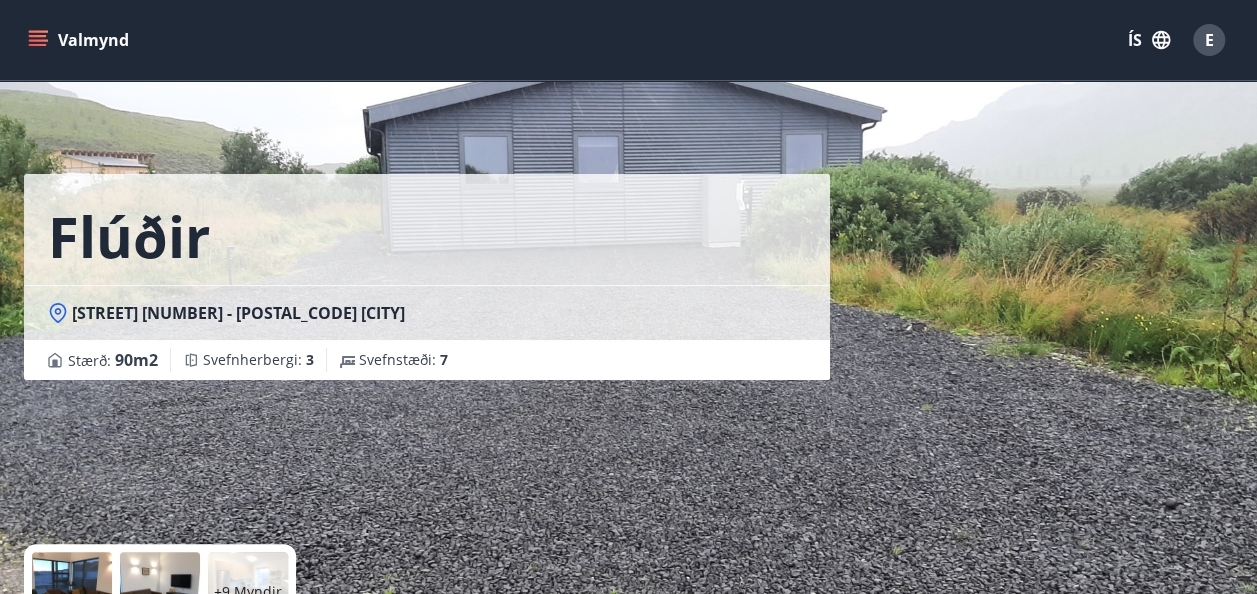 click 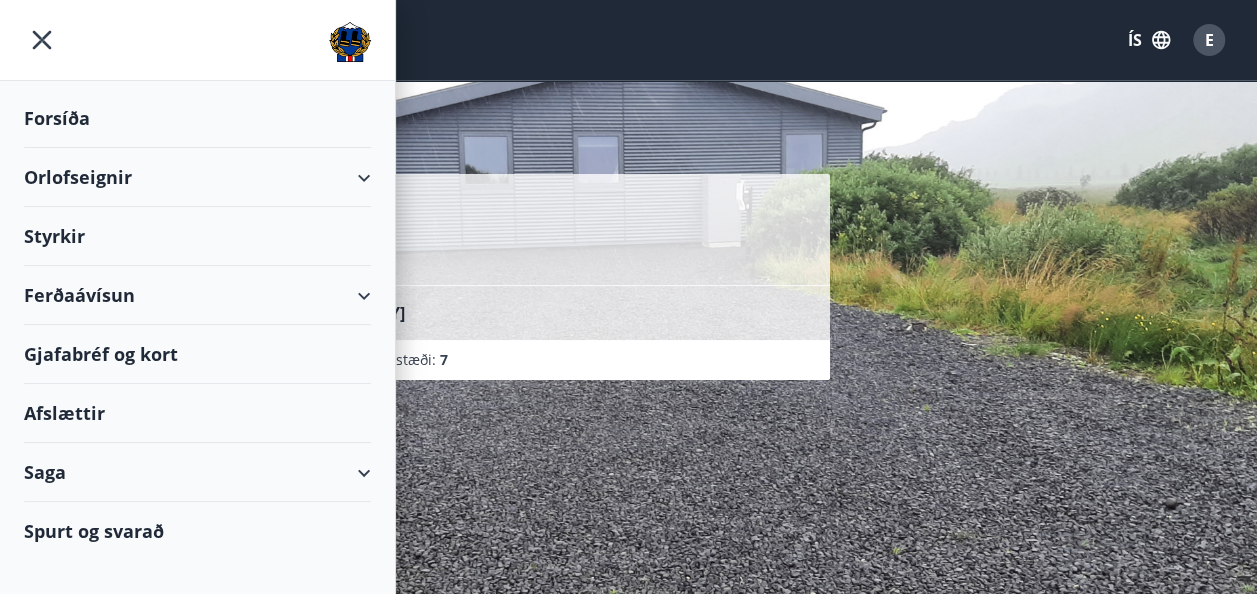 click 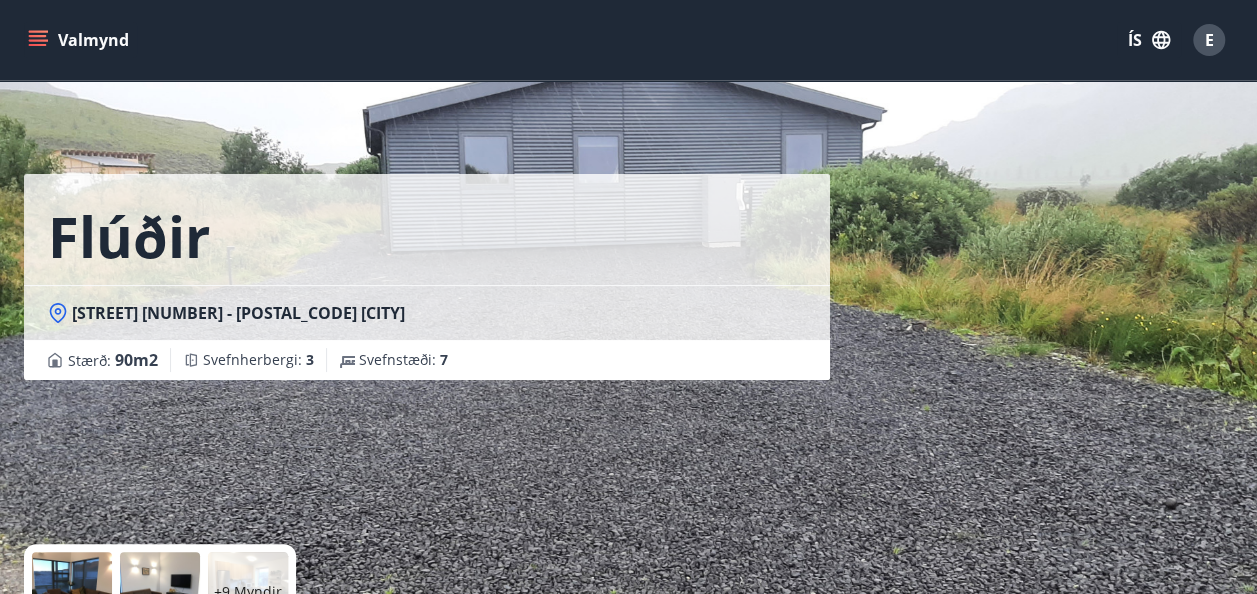 click on "Valmynd" at bounding box center (80, 40) 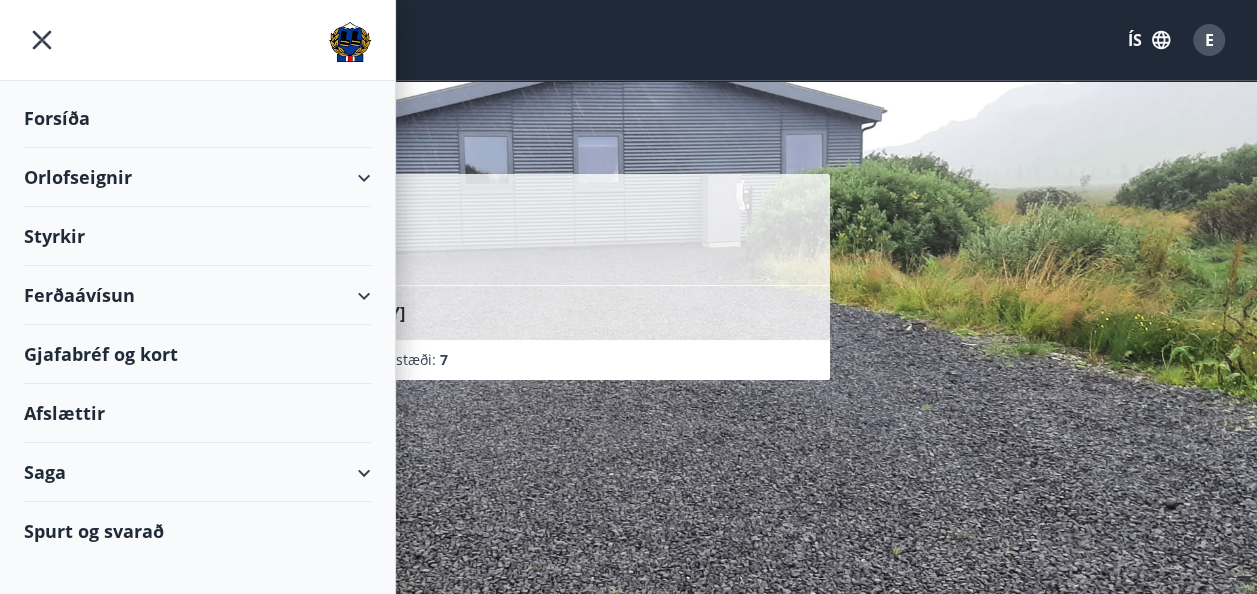 click 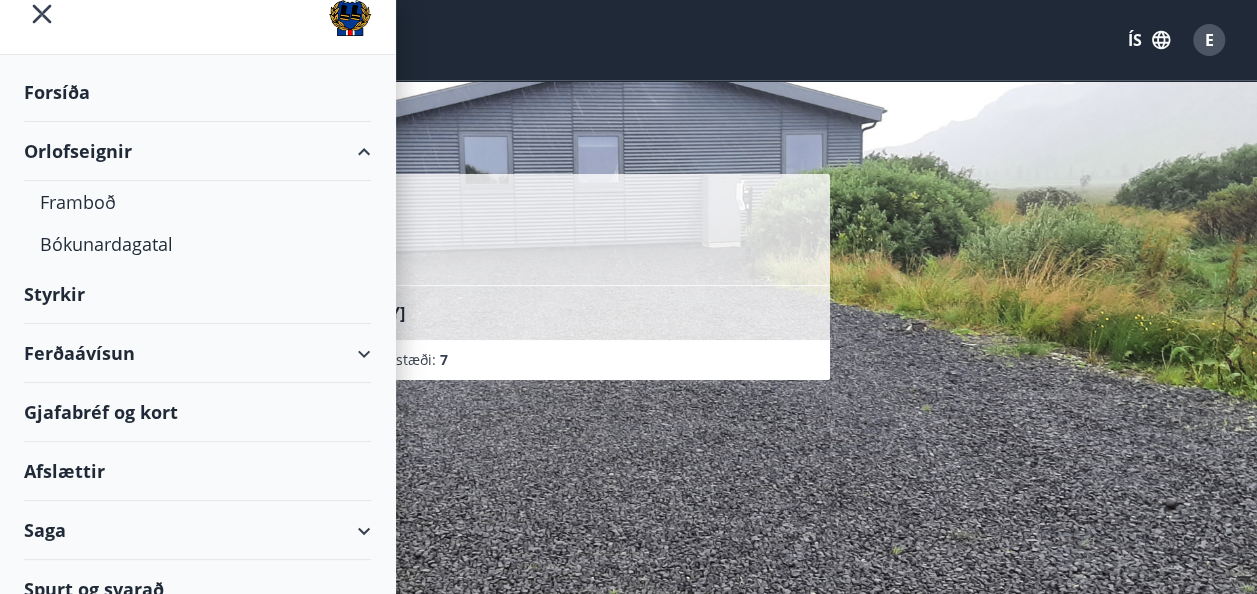 scroll, scrollTop: 47, scrollLeft: 0, axis: vertical 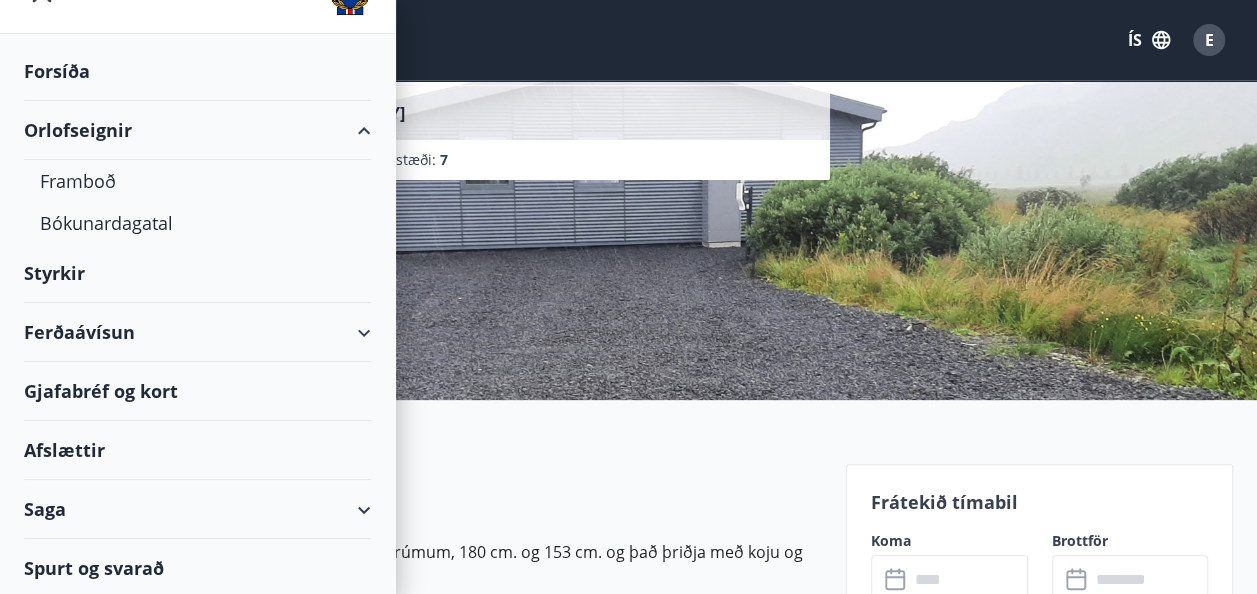 click on "Orlofseignir" at bounding box center [197, 130] 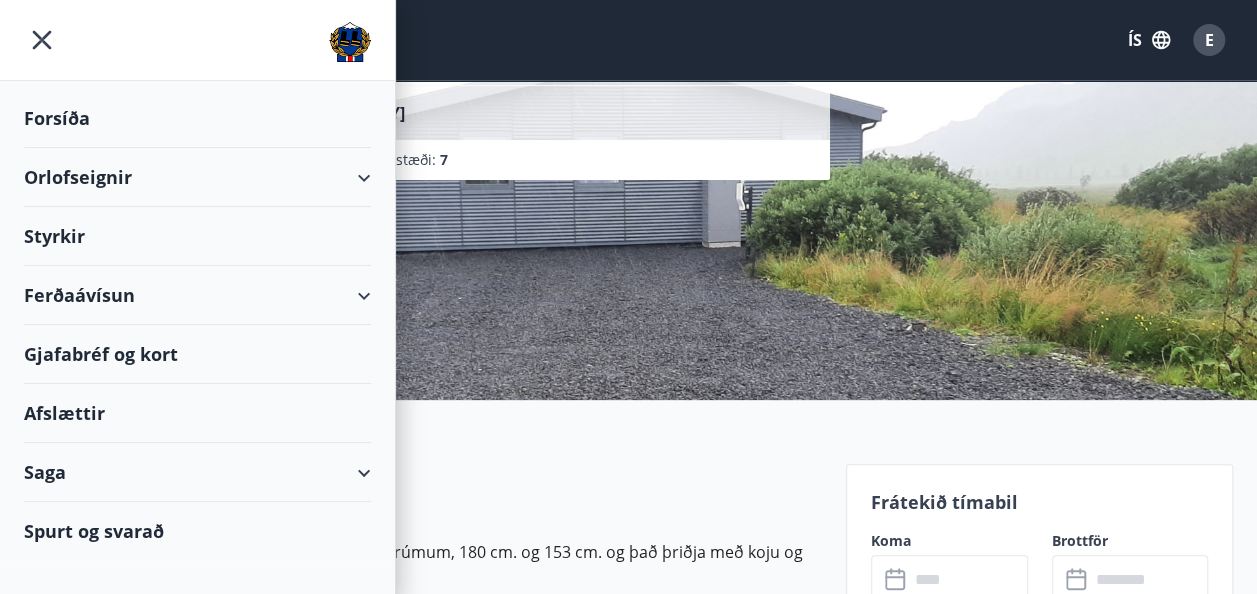click on "Ferðaávísun" at bounding box center [197, 295] 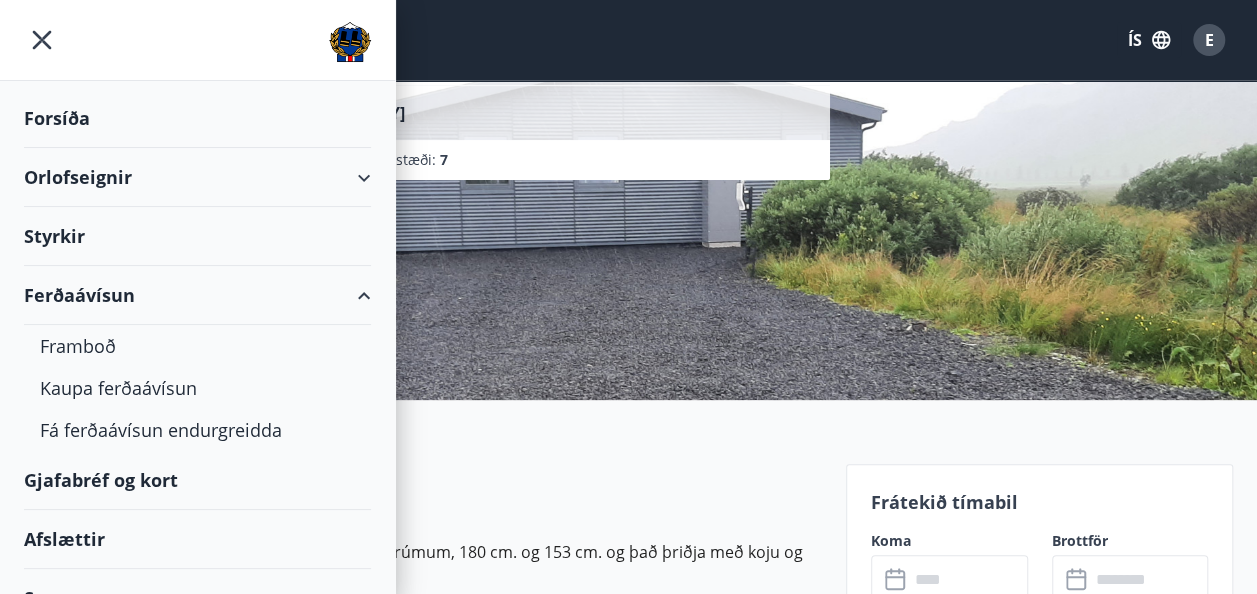 click on "Ferðaávísun" at bounding box center [197, 295] 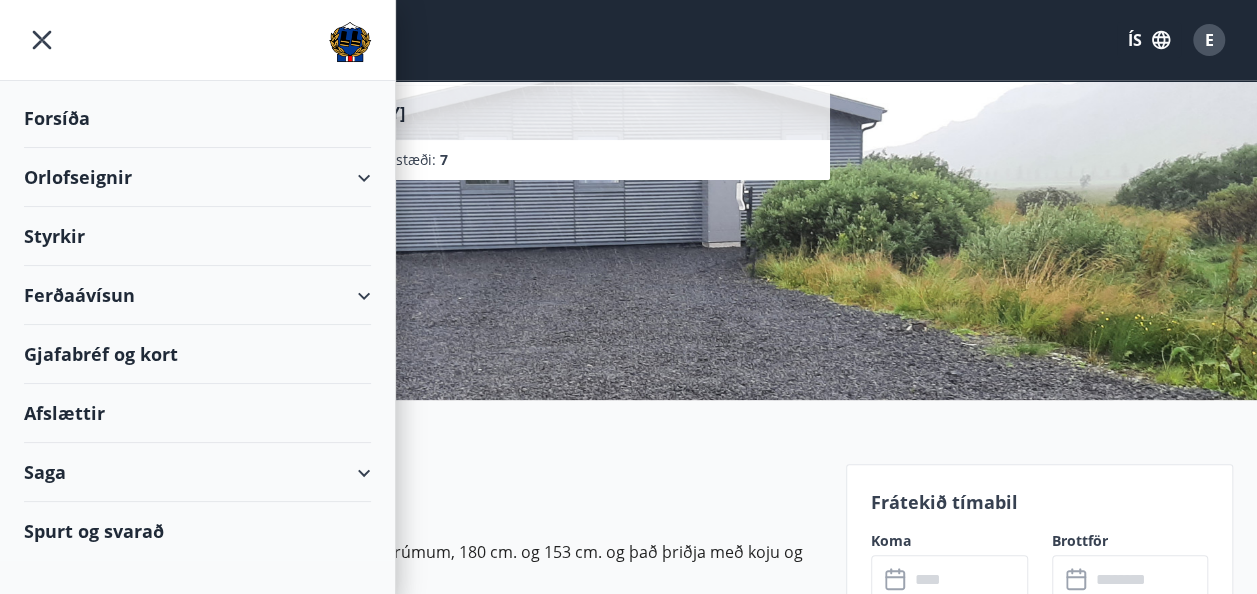 click on "Orlofseignir" at bounding box center [197, 177] 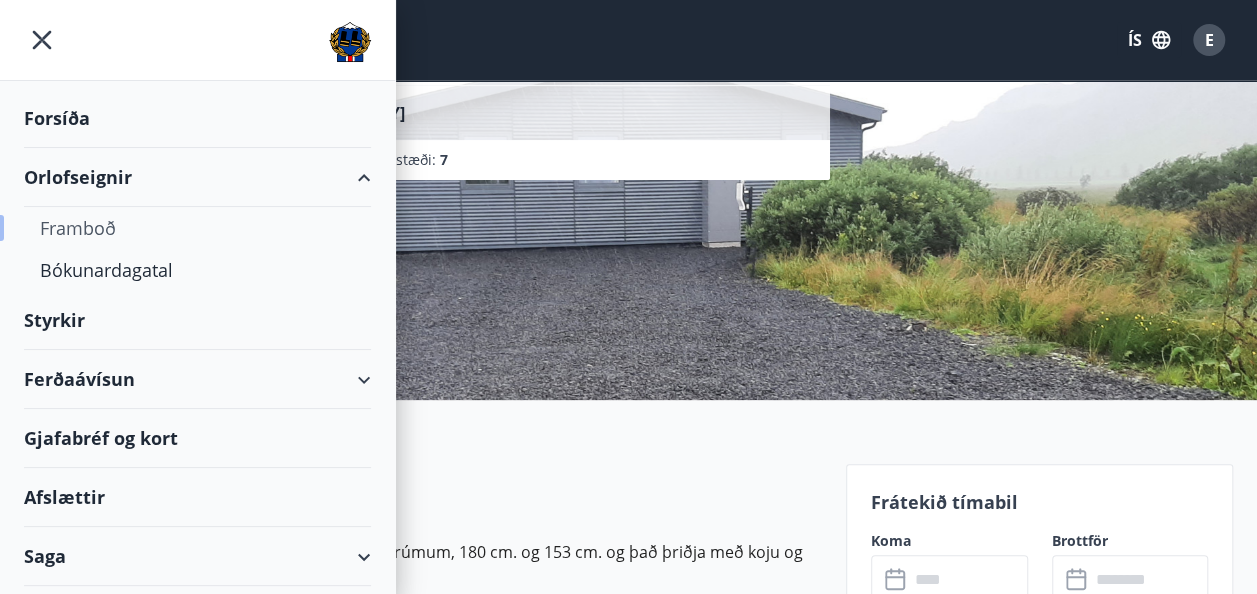click on "Framboð" at bounding box center (197, 228) 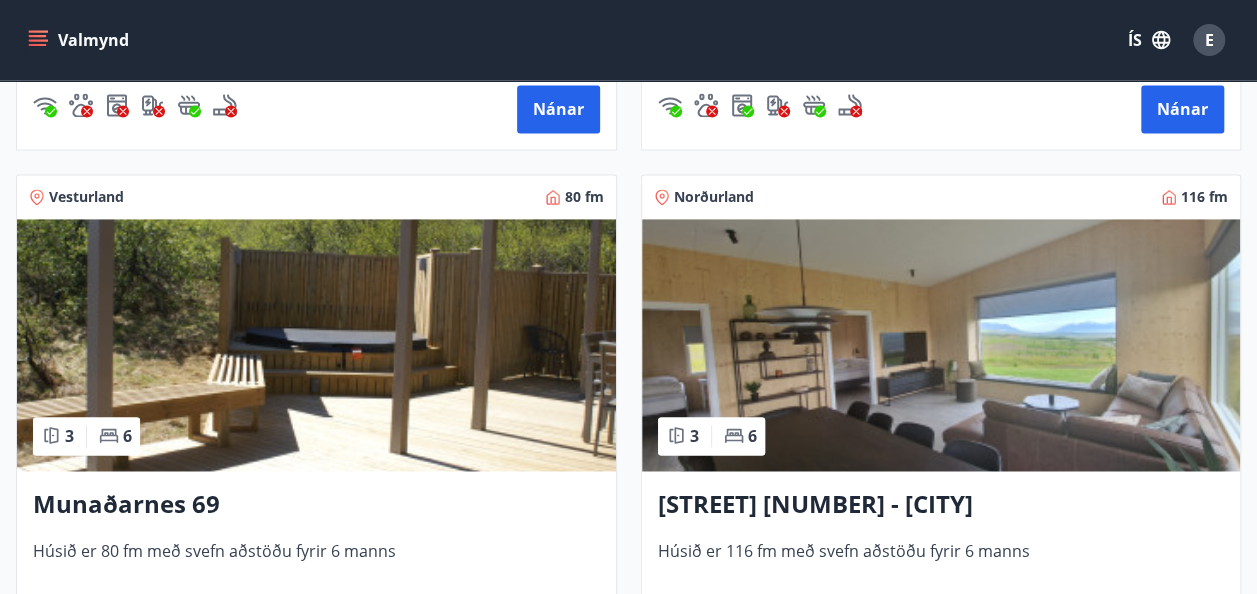 scroll, scrollTop: 1055, scrollLeft: 0, axis: vertical 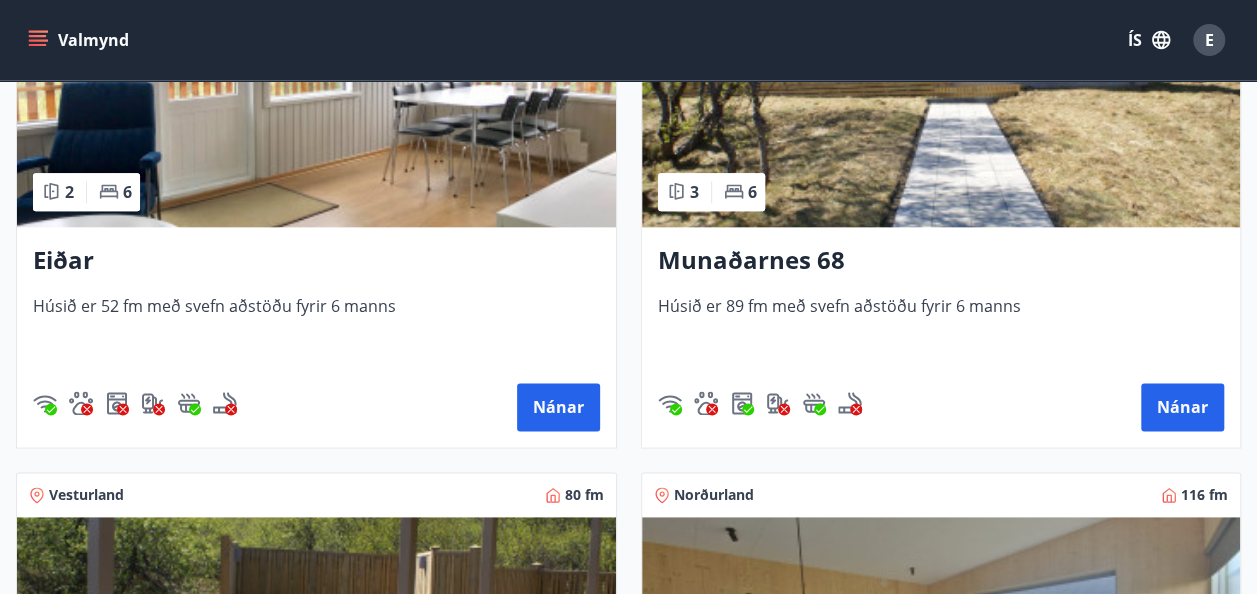 click on "Munaðarnes 68" at bounding box center (941, 261) 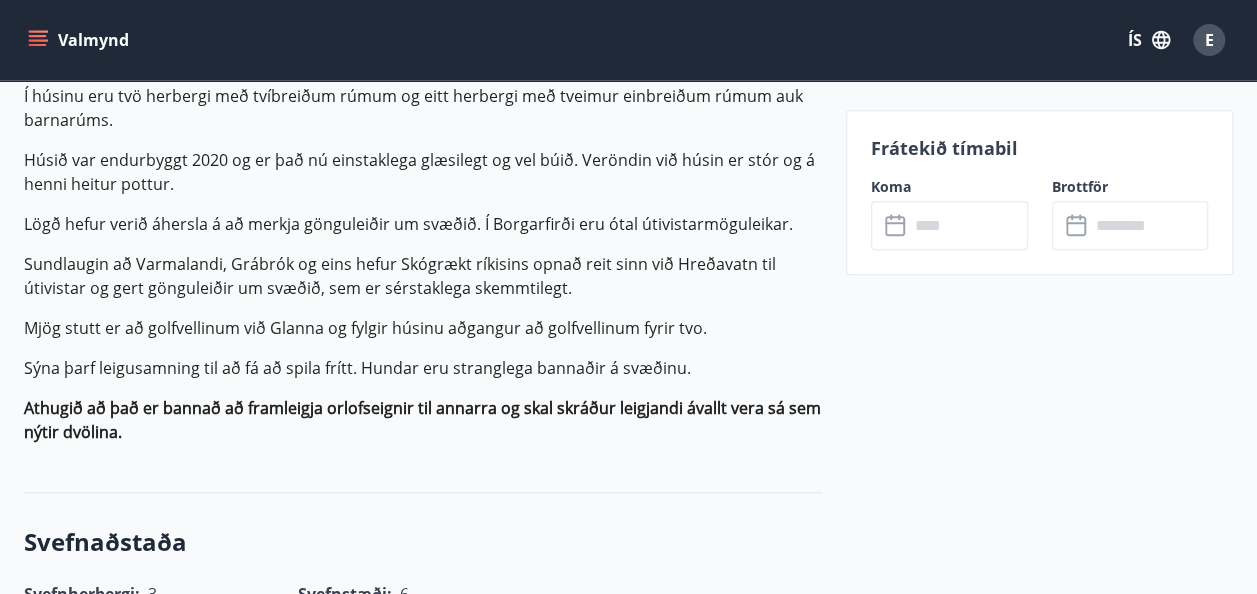 scroll, scrollTop: 700, scrollLeft: 0, axis: vertical 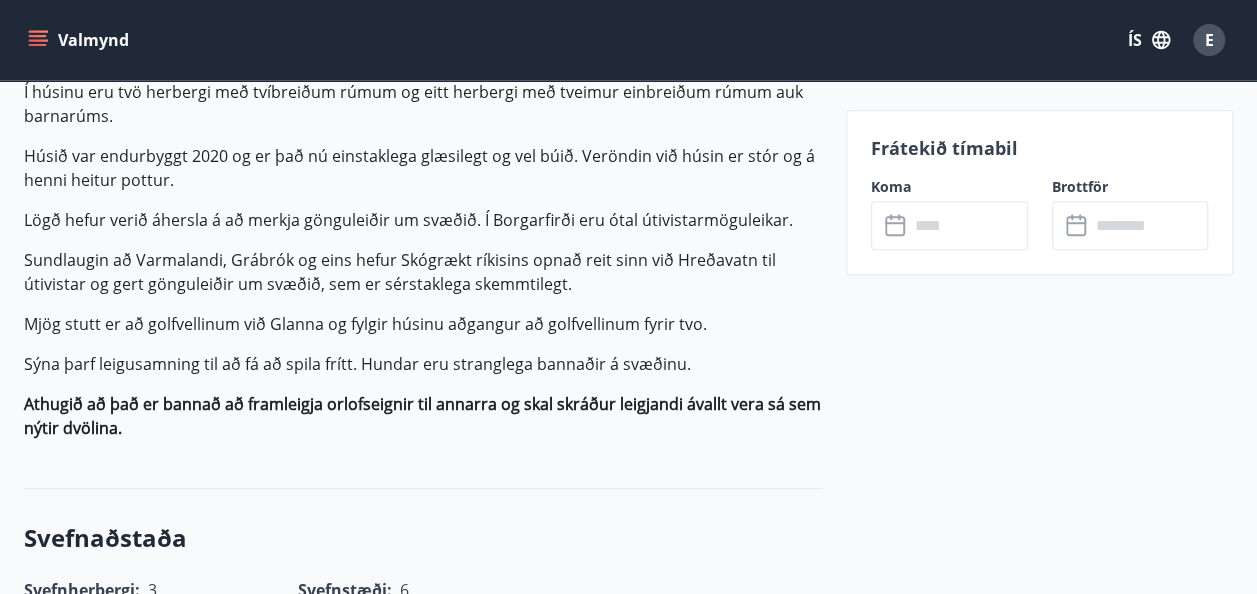 drag, startPoint x: 507, startPoint y: 314, endPoint x: 489, endPoint y: 292, distance: 28.42534 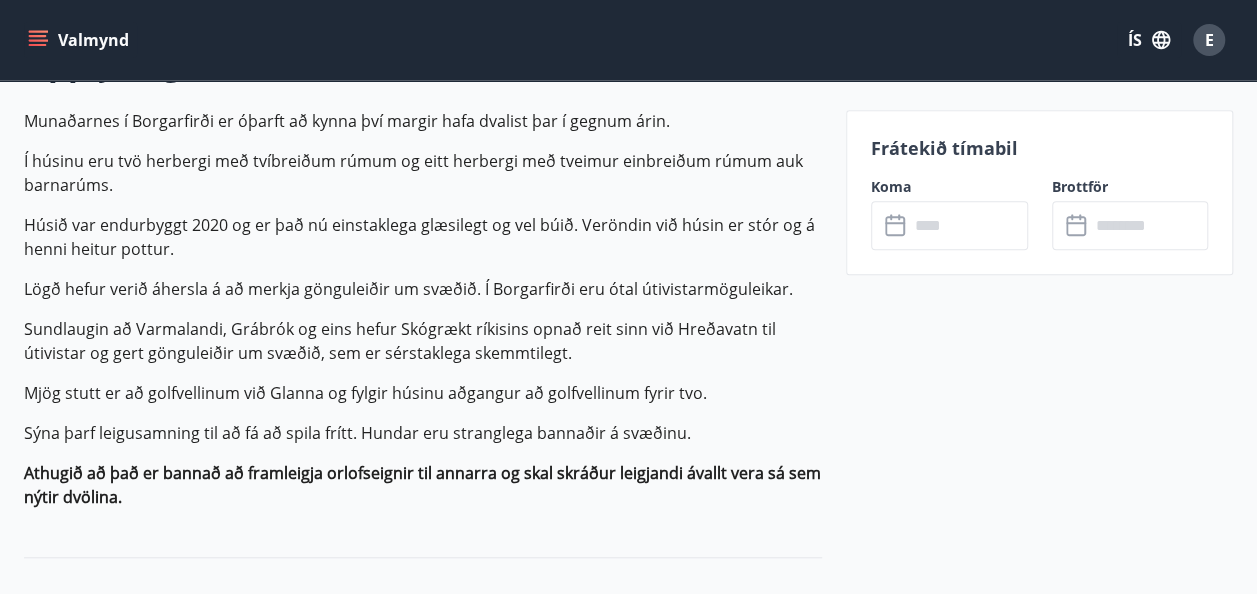 scroll, scrollTop: 600, scrollLeft: 0, axis: vertical 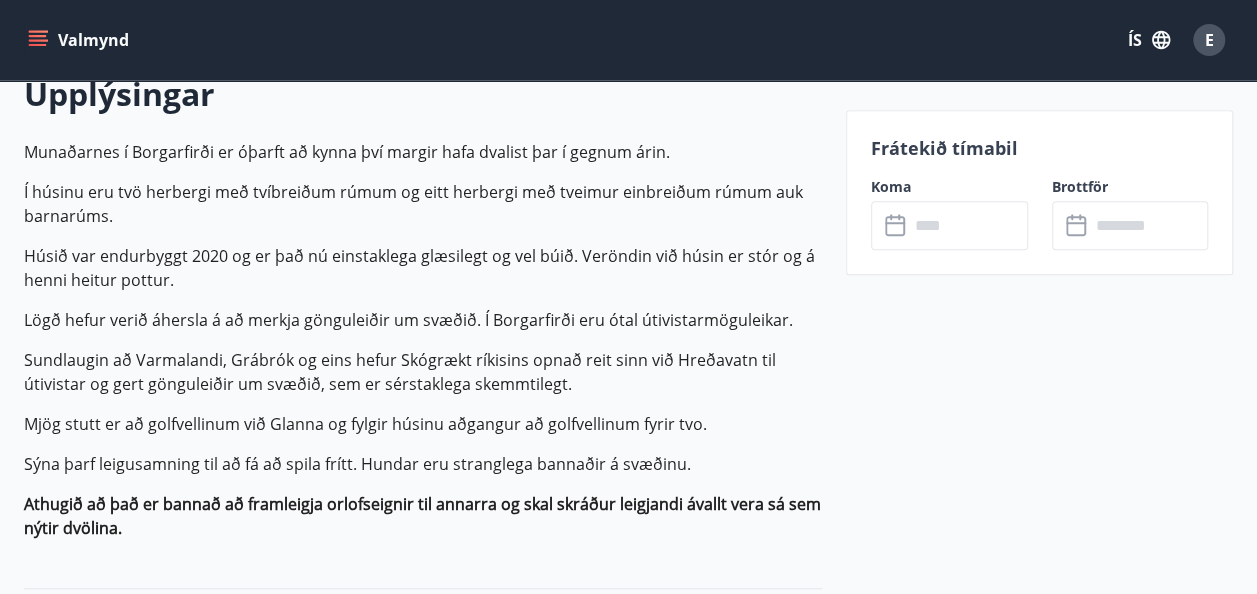 drag, startPoint x: 489, startPoint y: 292, endPoint x: 262, endPoint y: 246, distance: 231.6139 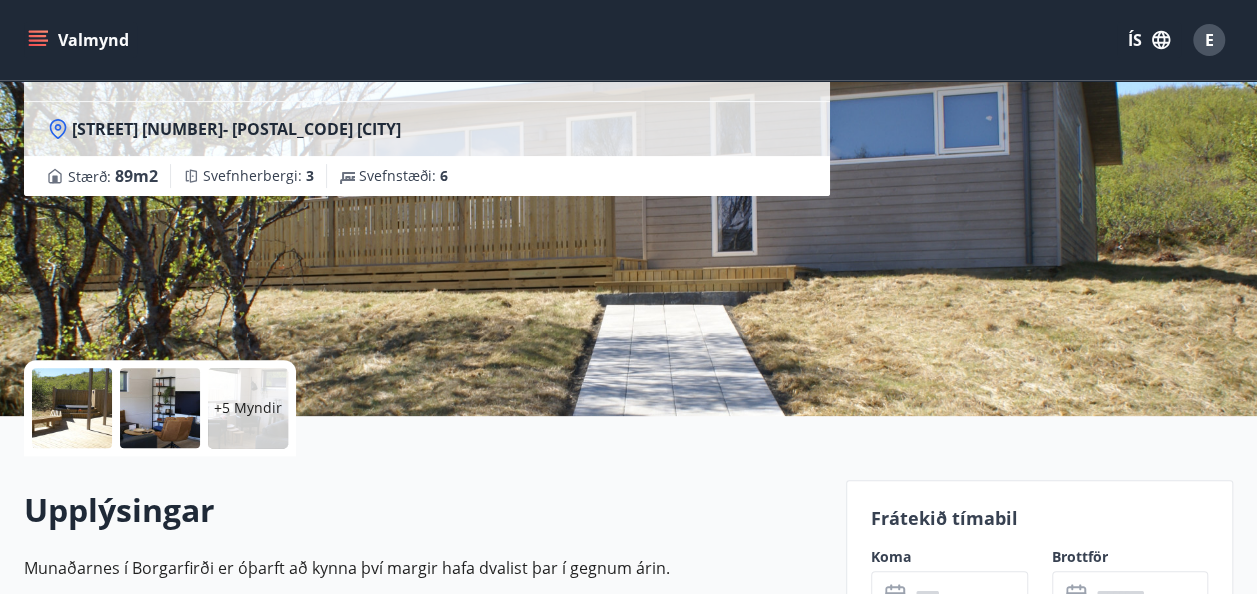 scroll, scrollTop: 400, scrollLeft: 0, axis: vertical 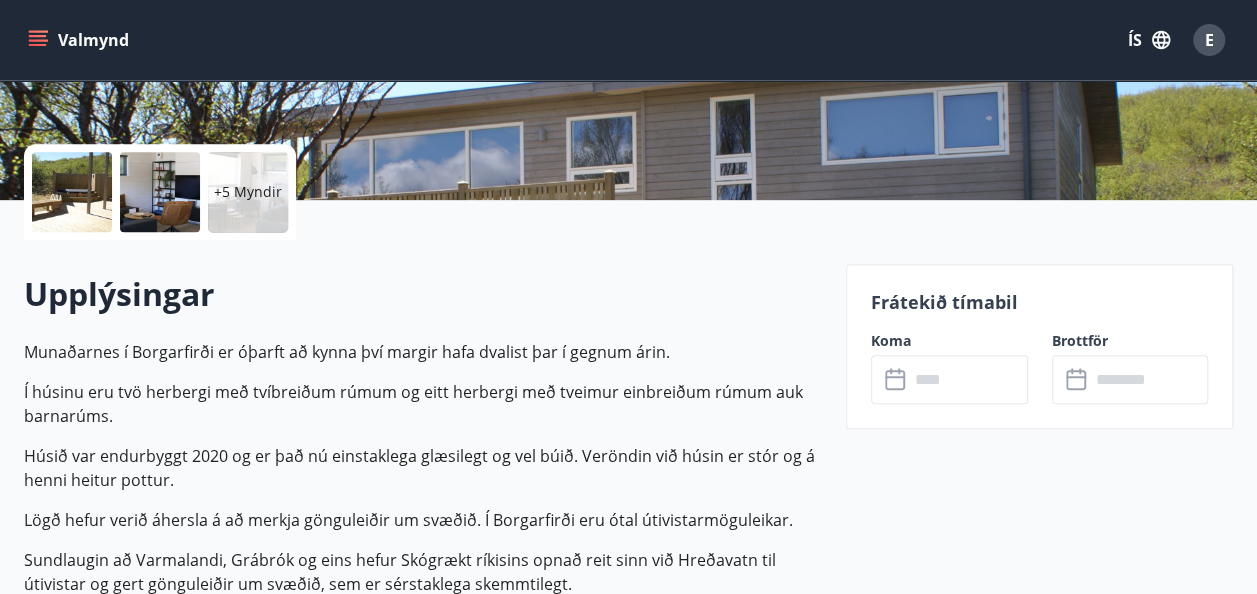 click at bounding box center (968, 379) 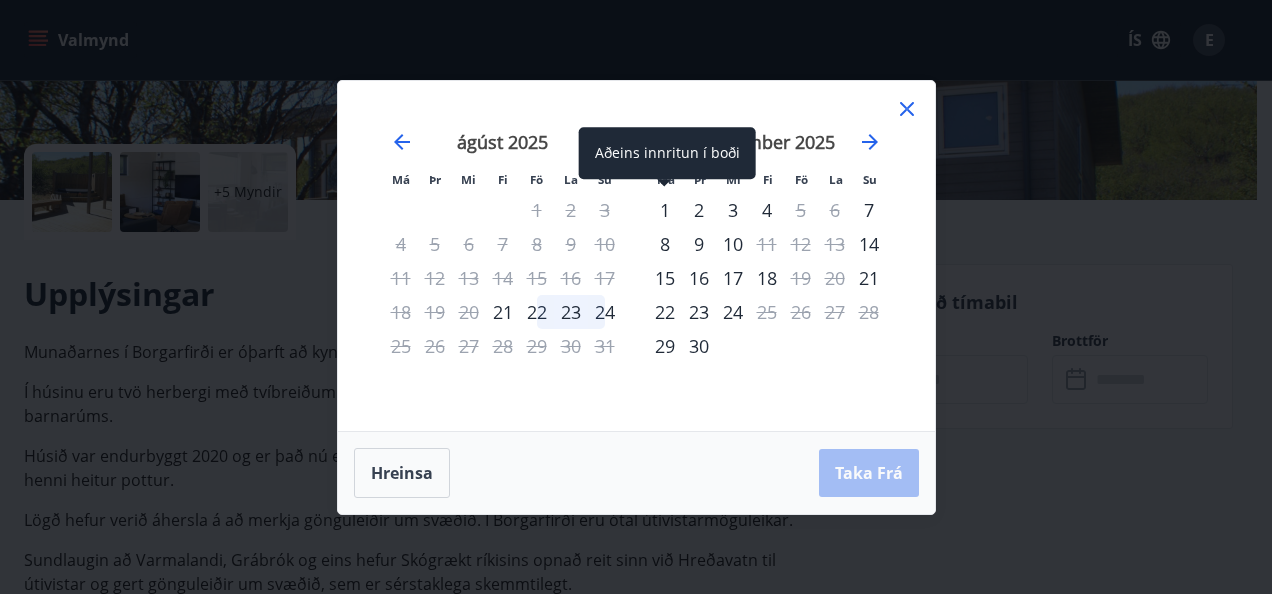 click on "1" at bounding box center (665, 210) 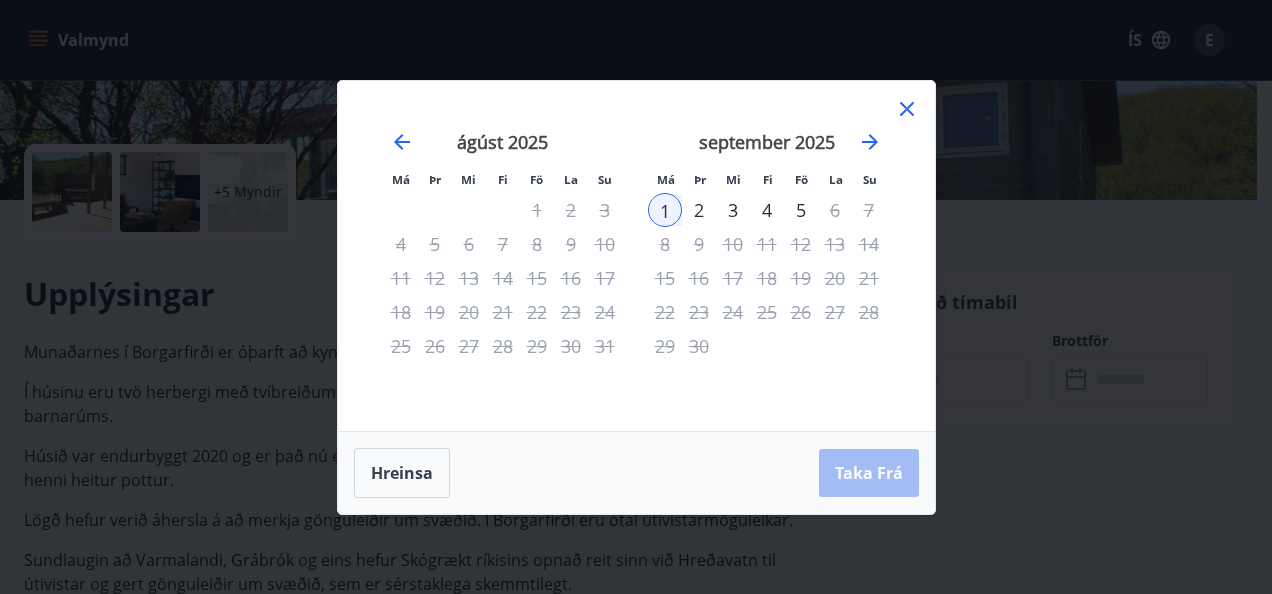 click on "4" at bounding box center (767, 210) 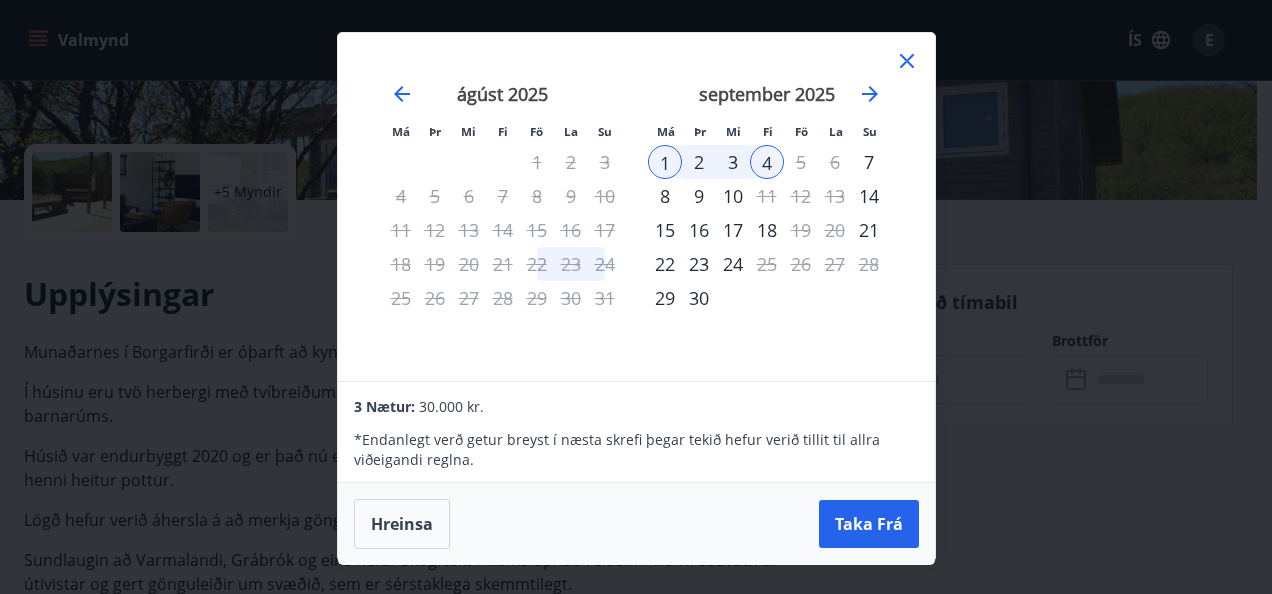 click 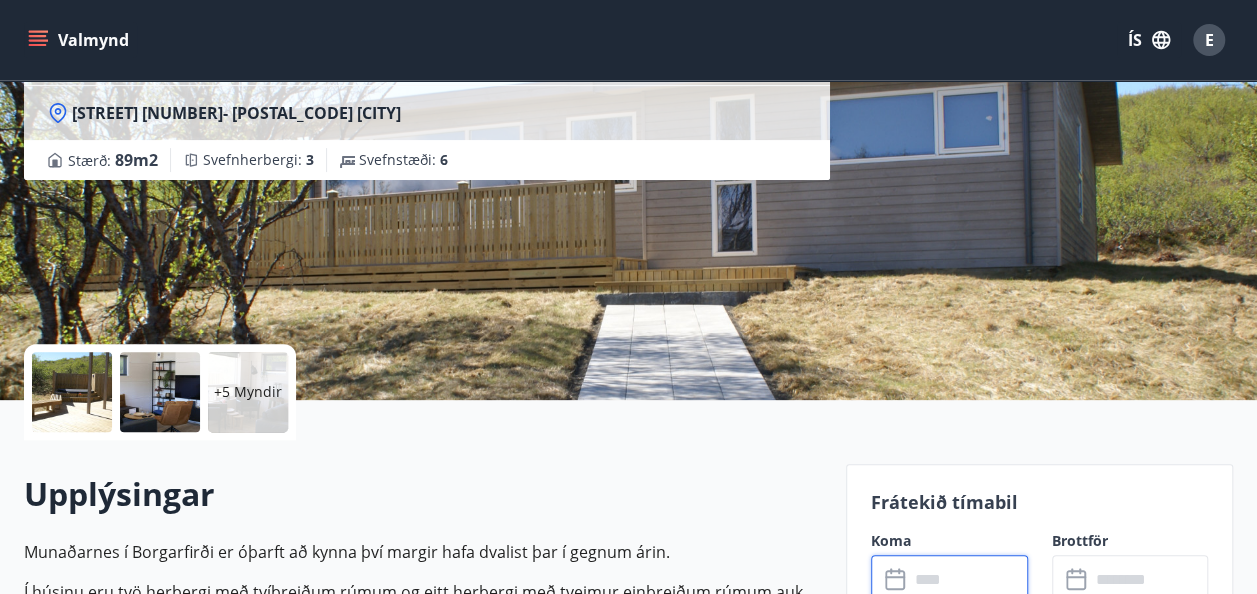 scroll, scrollTop: 0, scrollLeft: 0, axis: both 